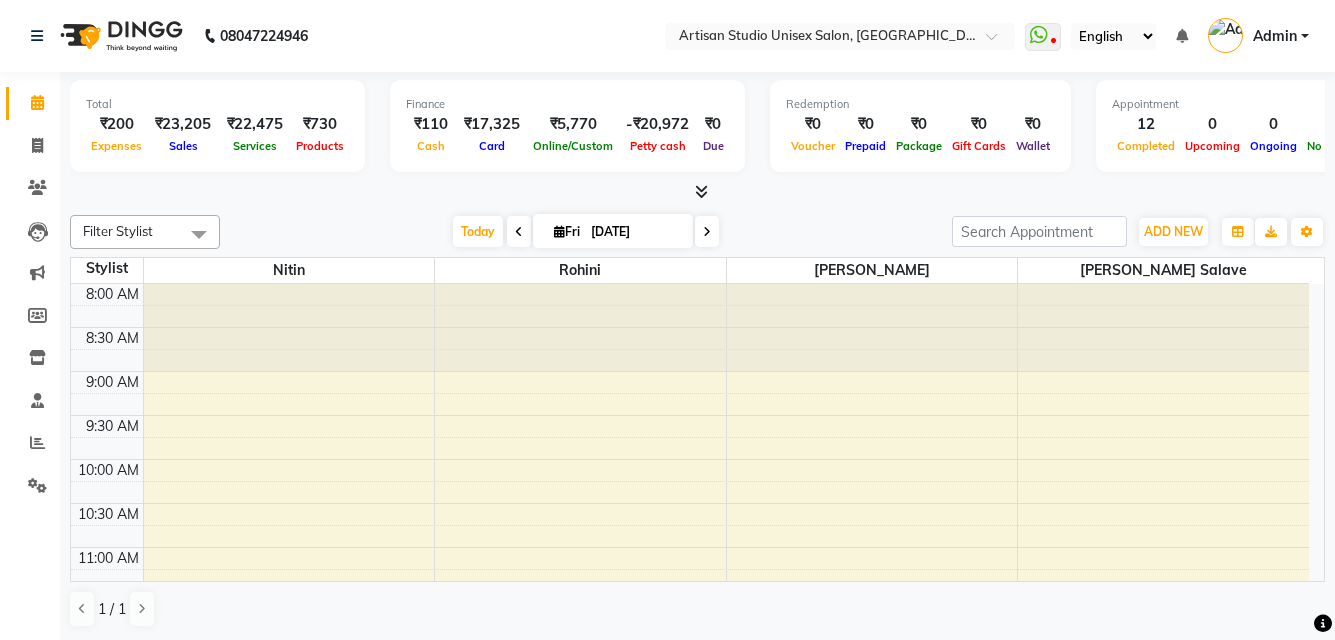 scroll, scrollTop: 0, scrollLeft: 0, axis: both 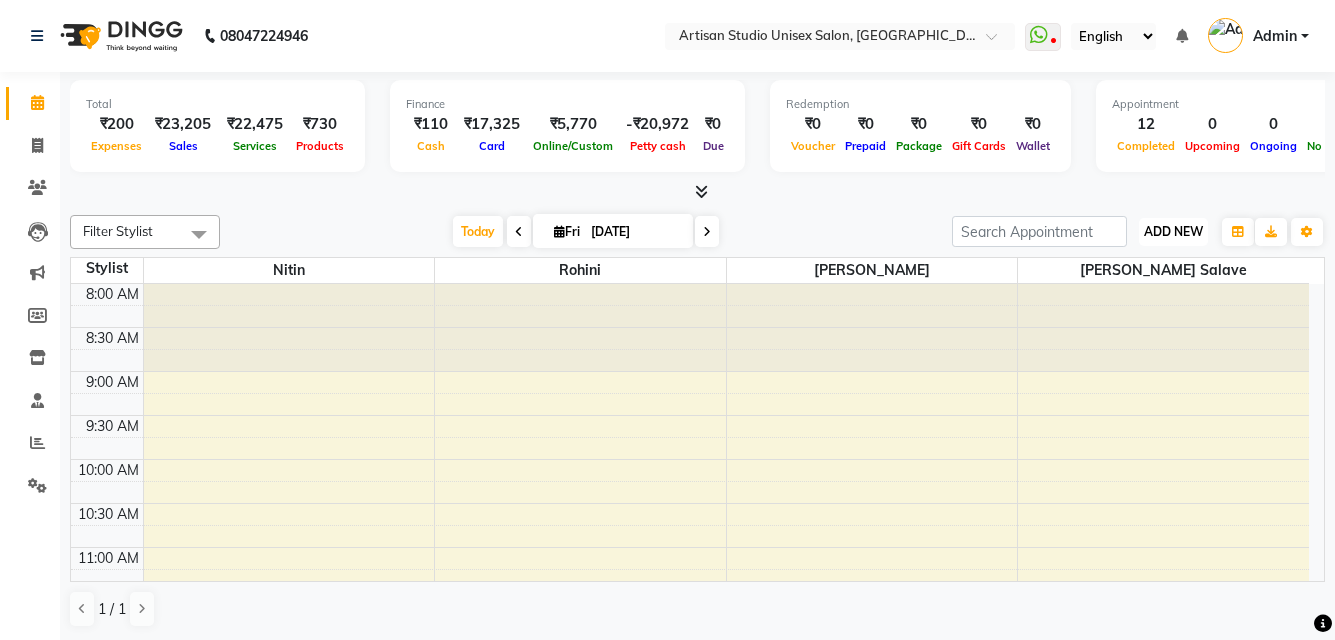 click on "ADD NEW" at bounding box center [1173, 231] 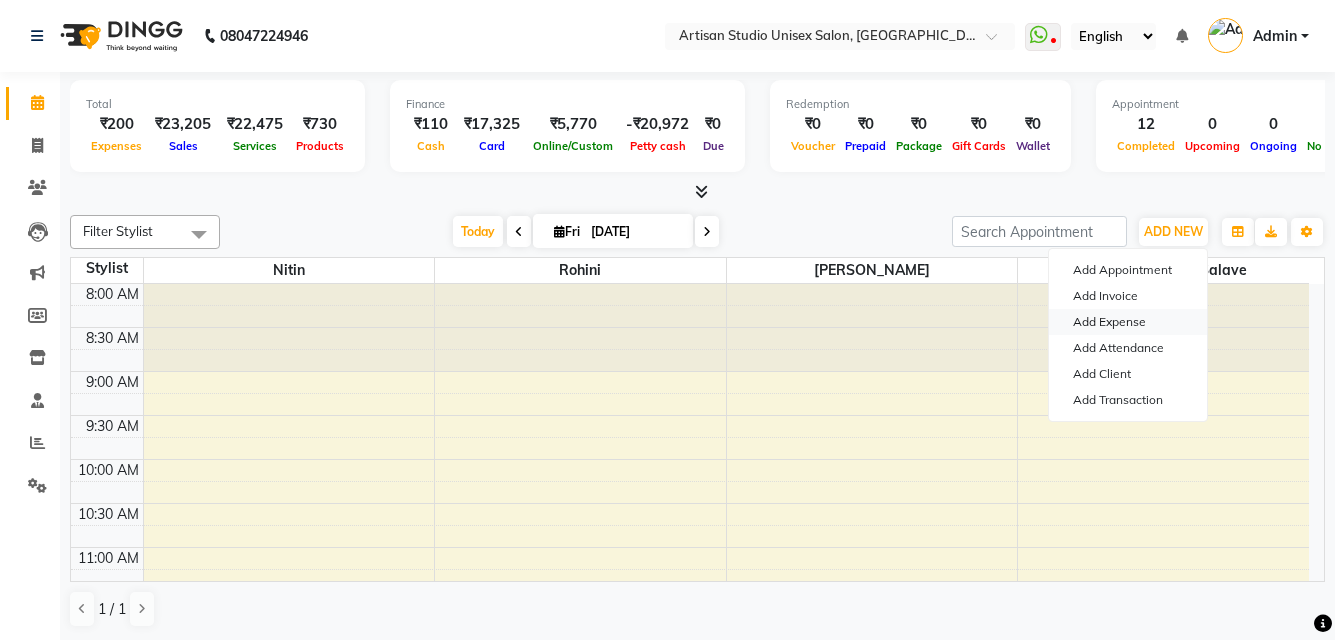 click on "Add Expense" at bounding box center (1128, 322) 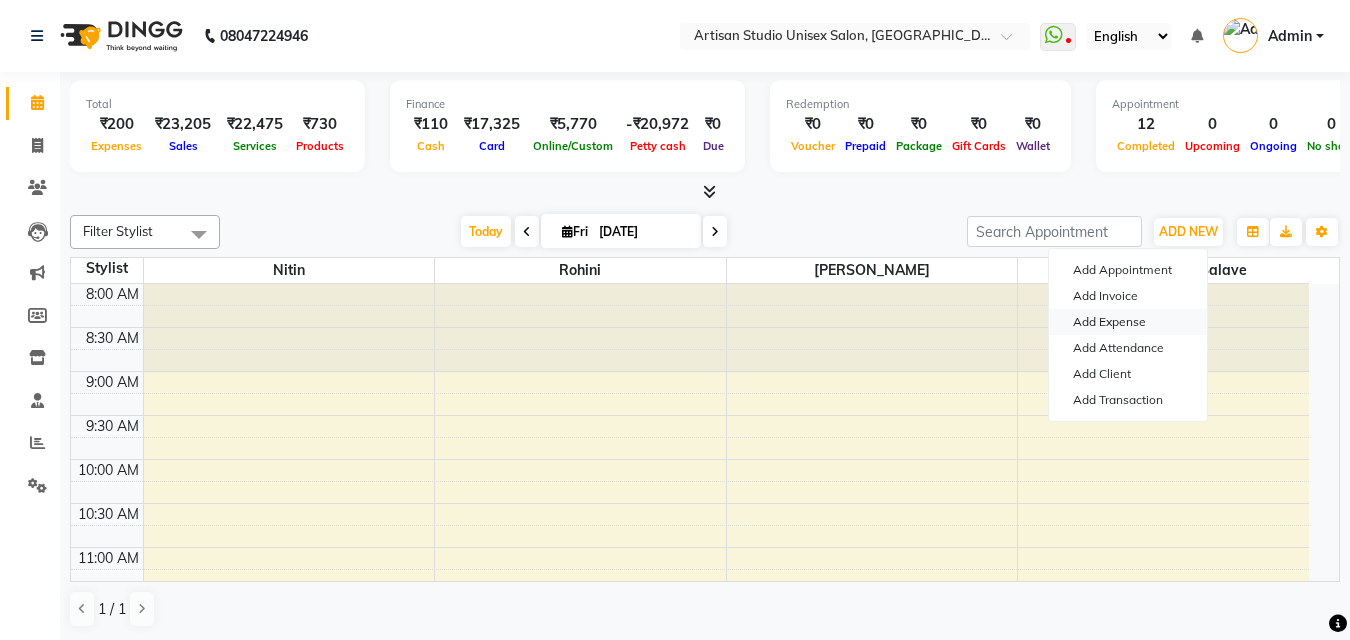 select on "1" 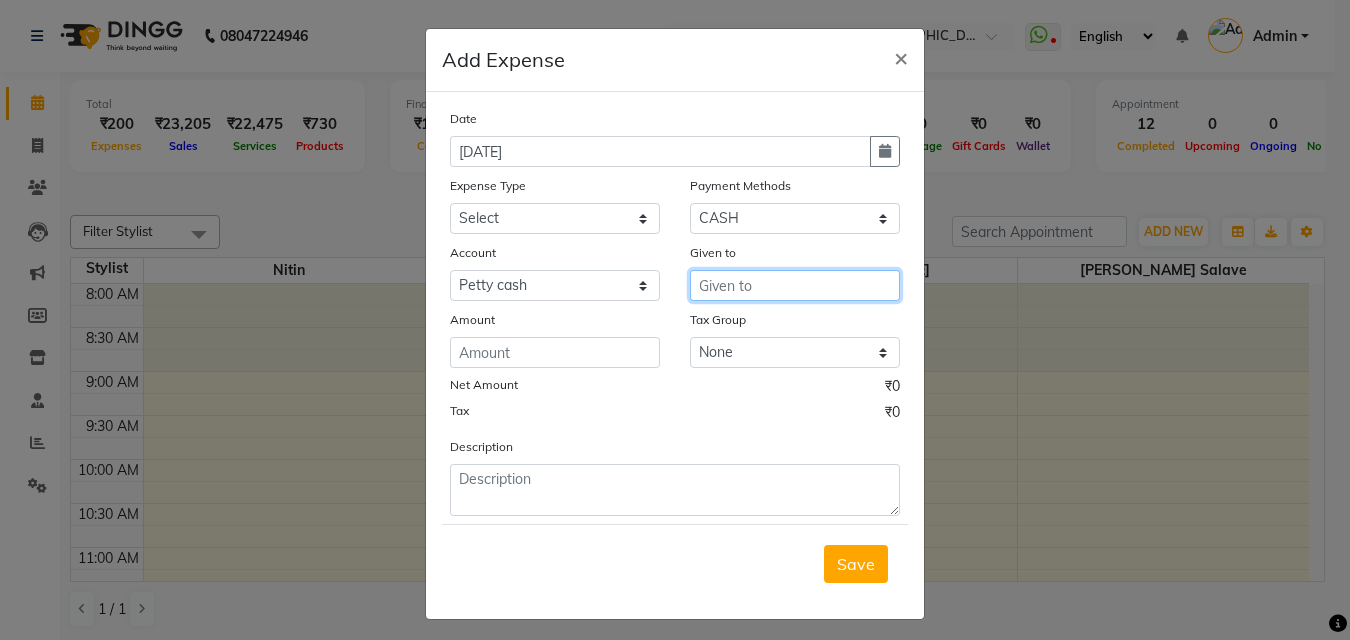 click at bounding box center (795, 285) 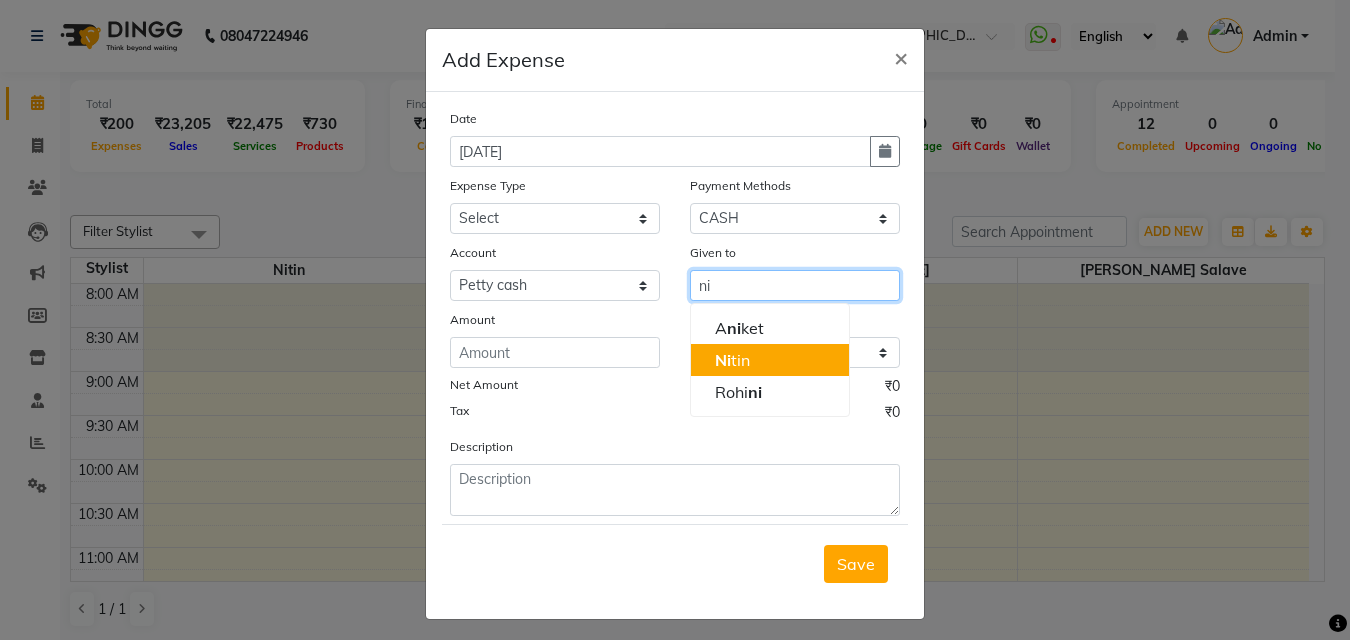 click on "Ni" 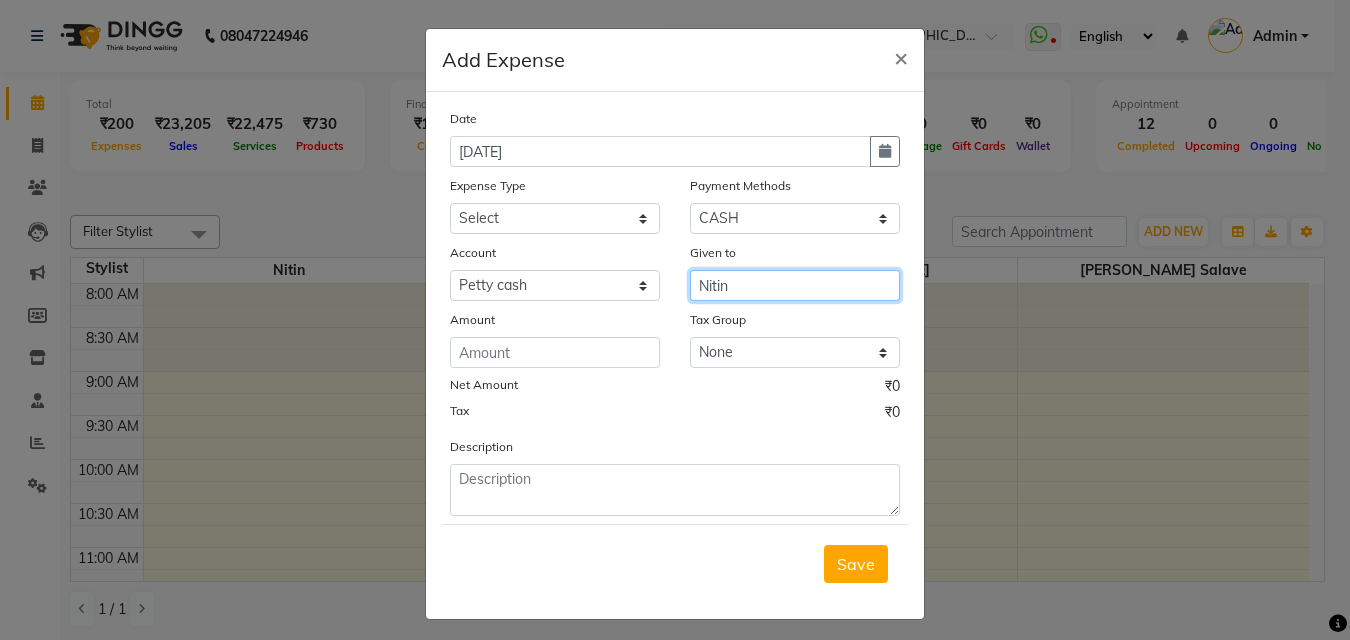 type on "Nitin" 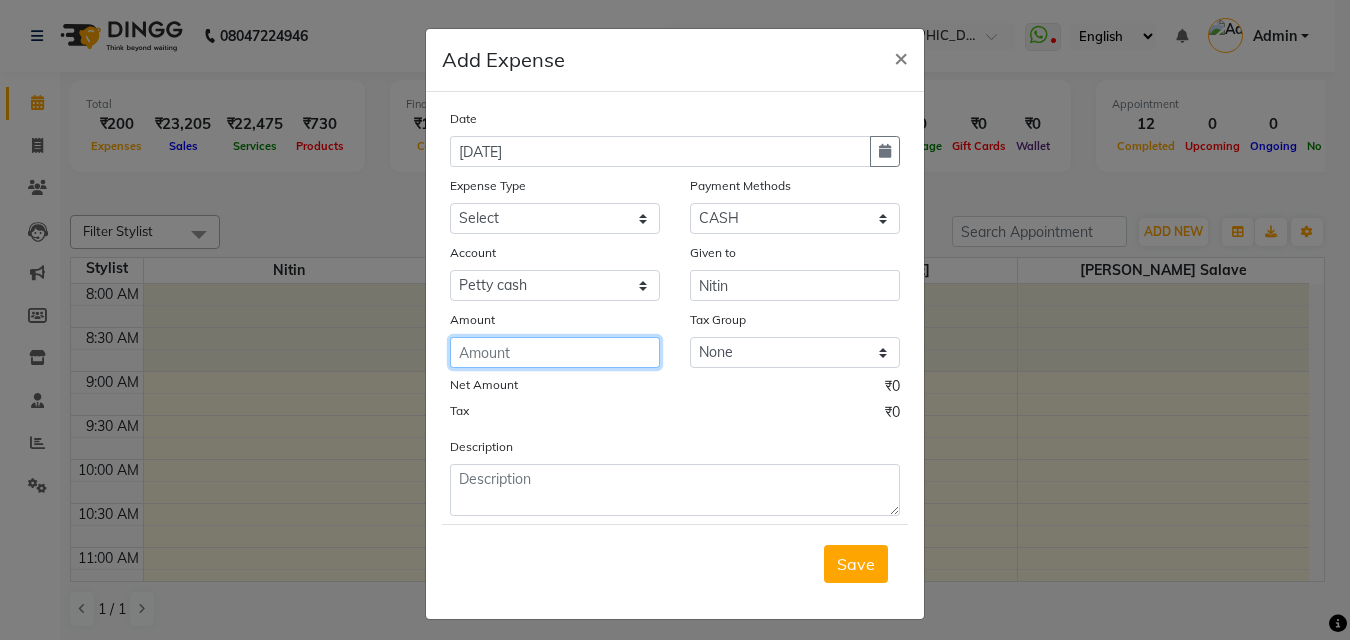 click 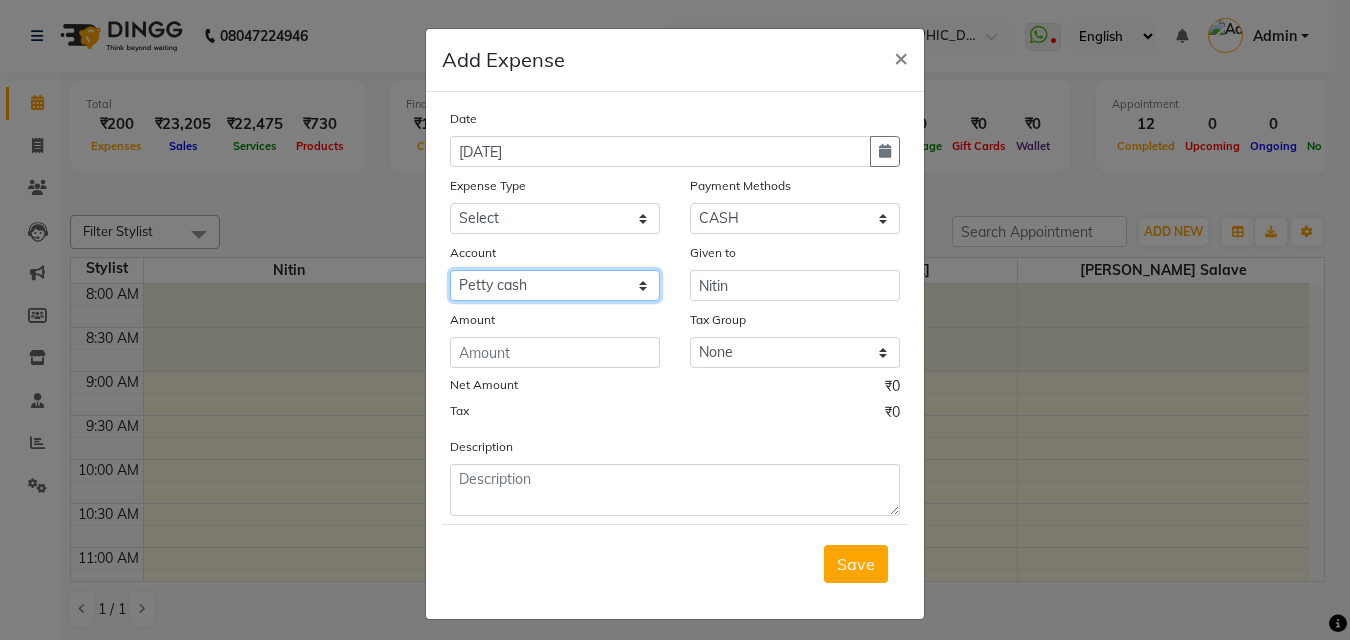 click on "Select Petty cash Default account" 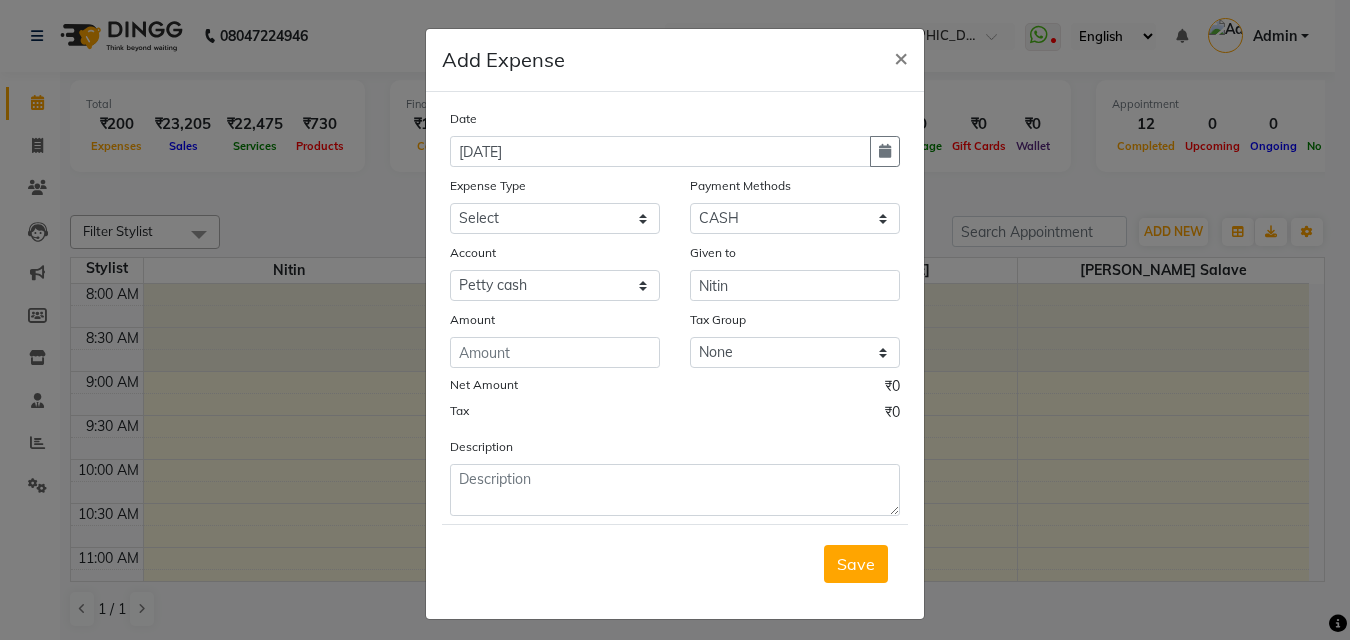 click on "Tax ₹0" 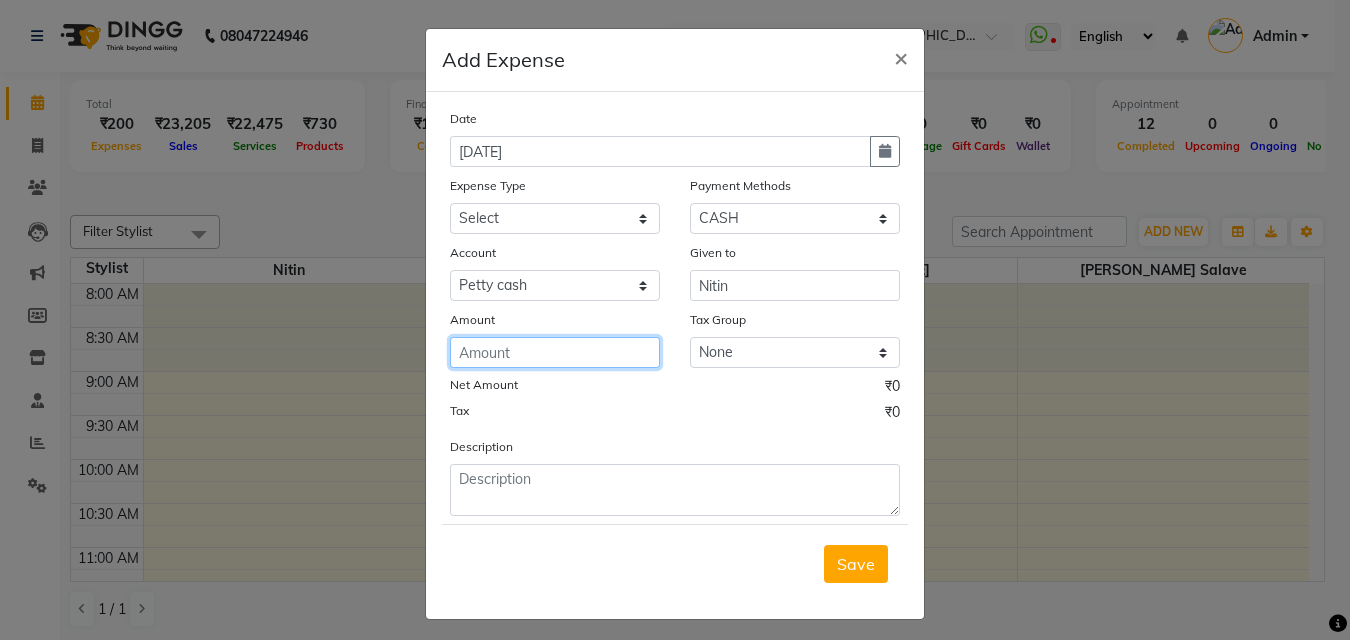 click 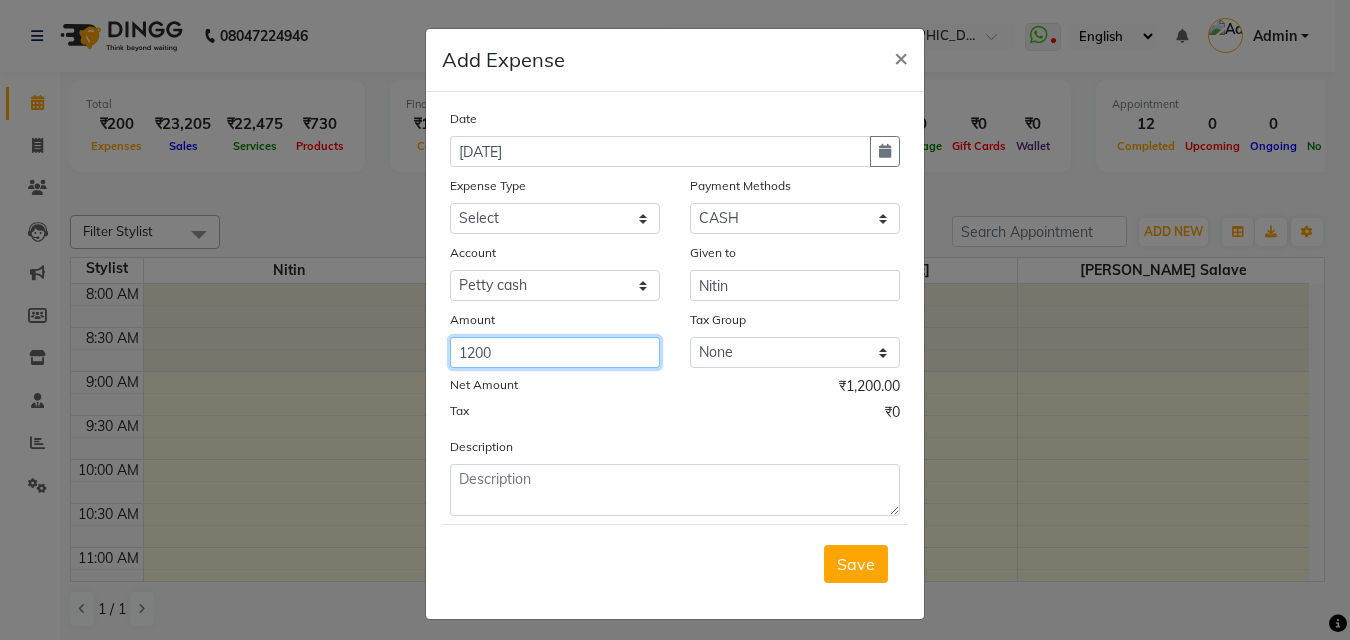 type on "1200" 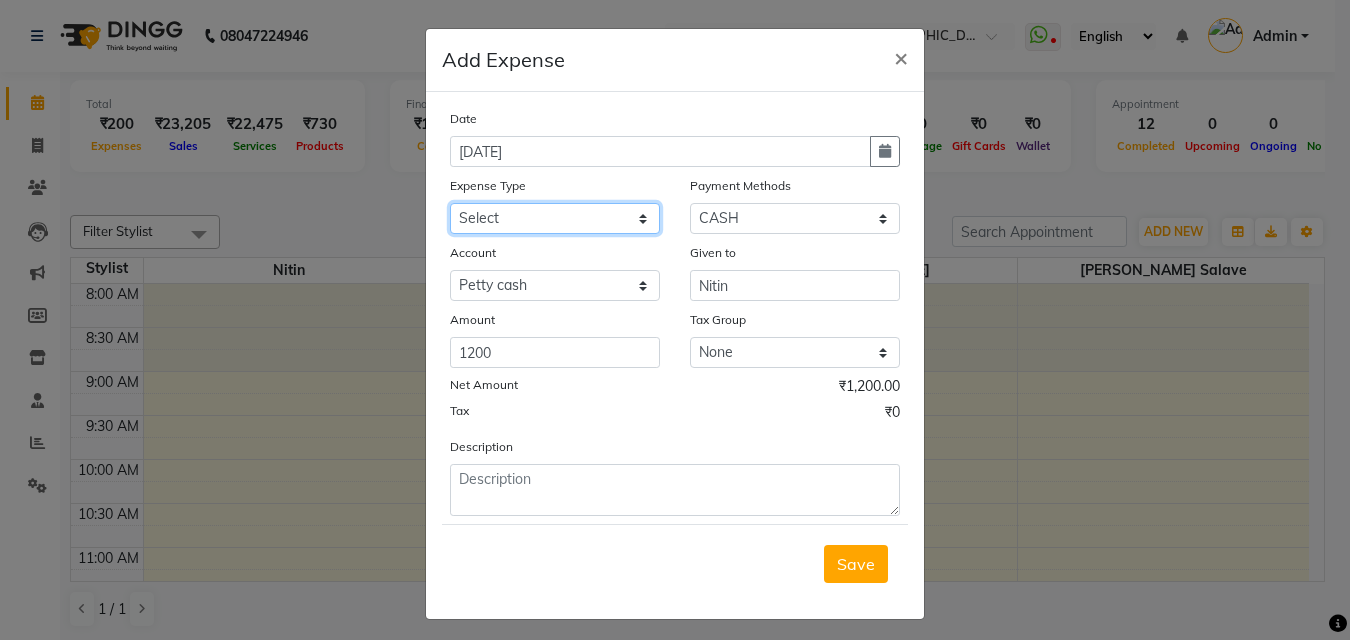 click on "Select Ac Repair AC Repair Advance Salary Bank charges Bank Loan EMI Bislary water Car maintenance  Cash transfer to bank Cash transfer to hub Client Snacks Clinical charges Dhup Deep For God [PERSON_NAME] Jayinty Equipment flex print Floractive Retail Products Fuel Garbage Govt fee Home Rent Incentive Insurance International purchase light bill Loan Repayment [PERSON_NAME] Retail Products [PERSON_NAME] Salon Use Products Maintenance Marketing Miscellaneous mobail recharge Moroccan Retail Products MRA Other Pantry Product Rent Salary Staff Snacks Tax Tea & Refreshment Utilities Water Bill Wella Retail Products Wella Salon Use Products Wi Fi Recharge WiFi recharge" 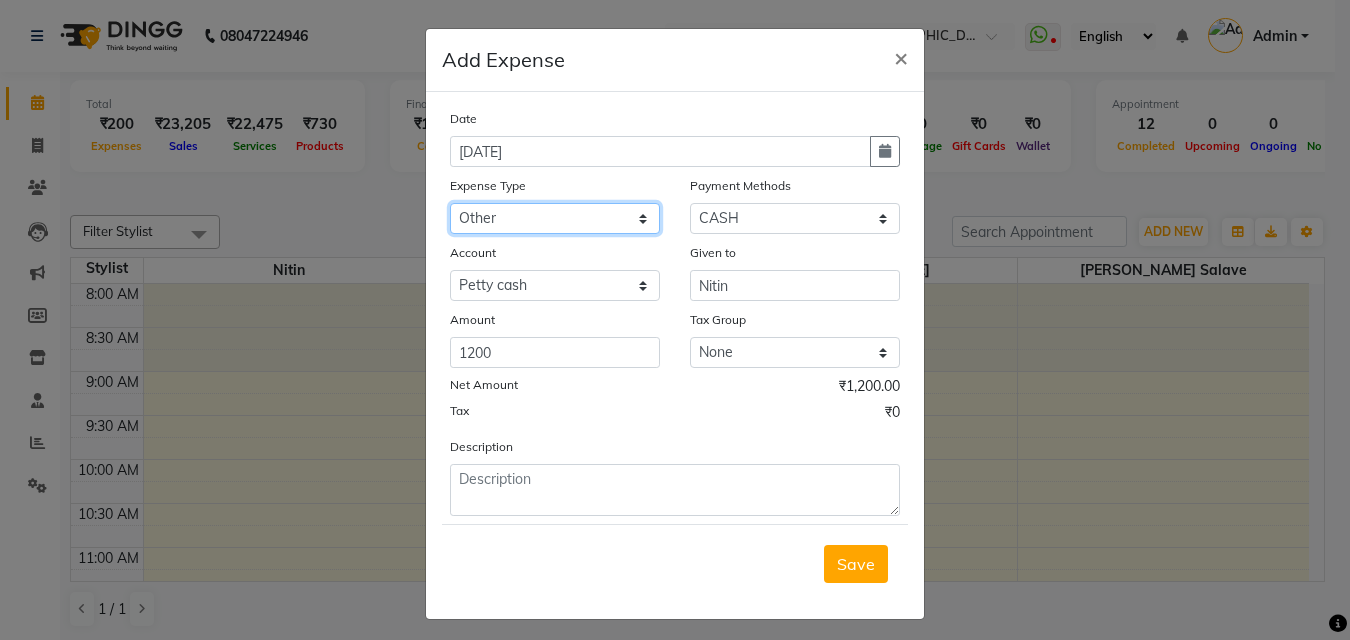 click on "Select Ac Repair AC Repair Advance Salary Bank charges Bank Loan EMI Bislary water Car maintenance  Cash transfer to bank Cash transfer to hub Client Snacks Clinical charges Dhup Deep For God [PERSON_NAME] Jayinty Equipment flex print Floractive Retail Products Fuel Garbage Govt fee Home Rent Incentive Insurance International purchase light bill Loan Repayment [PERSON_NAME] Retail Products [PERSON_NAME] Salon Use Products Maintenance Marketing Miscellaneous mobail recharge Moroccan Retail Products MRA Other Pantry Product Rent Salary Staff Snacks Tax Tea & Refreshment Utilities Water Bill Wella Retail Products Wella Salon Use Products Wi Fi Recharge WiFi recharge" 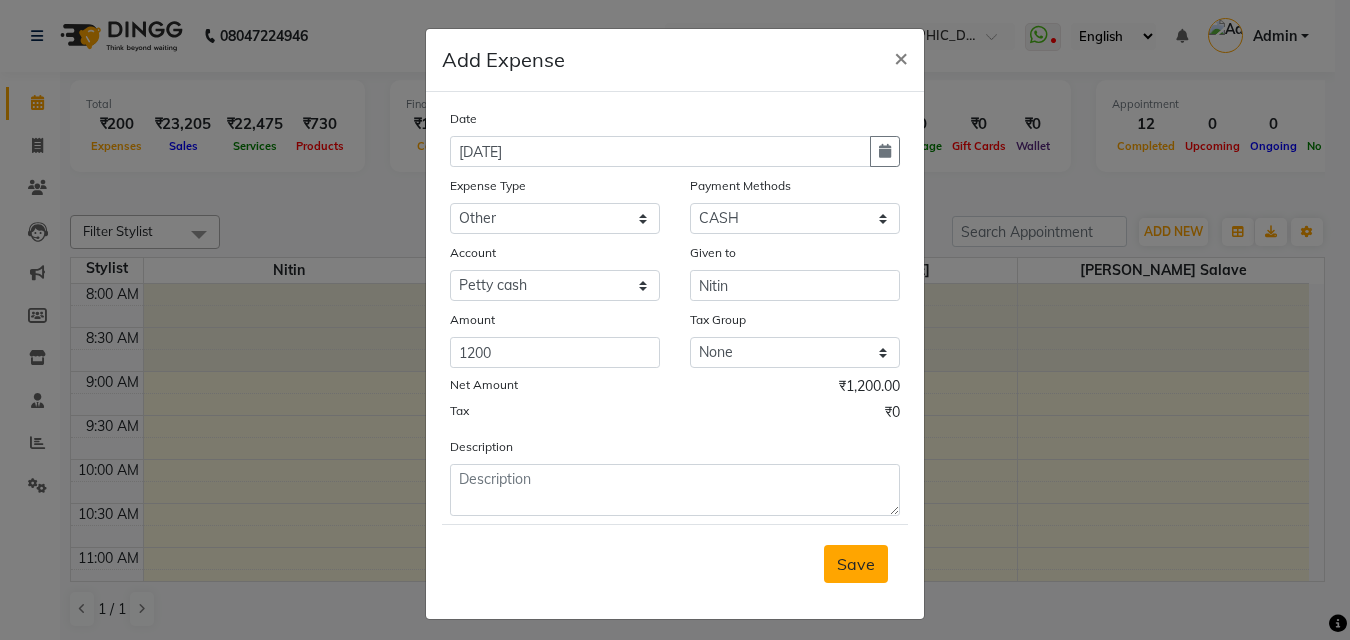 click on "Save" at bounding box center (856, 564) 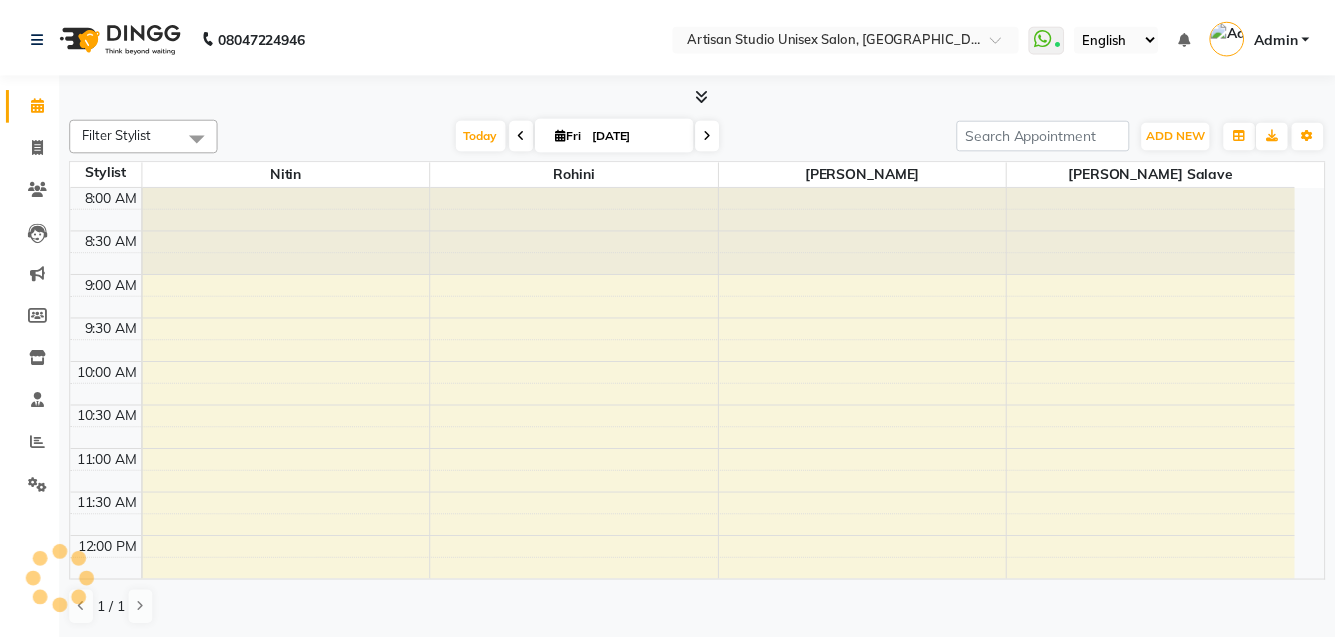 scroll, scrollTop: 0, scrollLeft: 0, axis: both 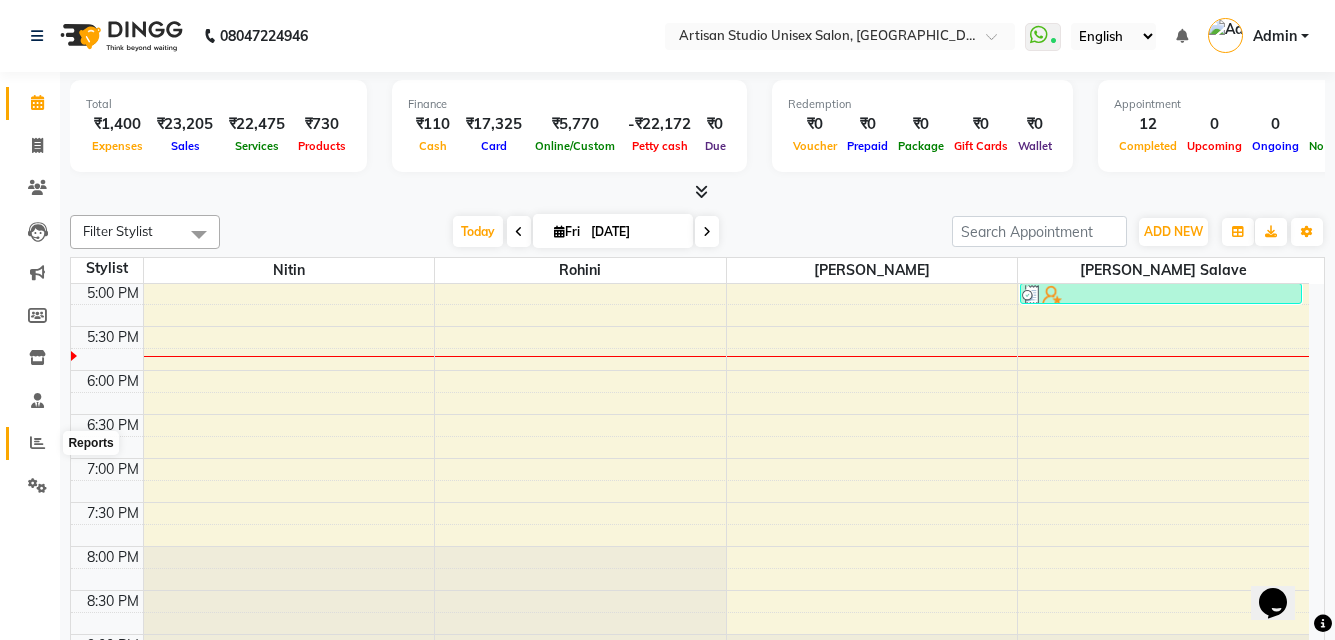 click 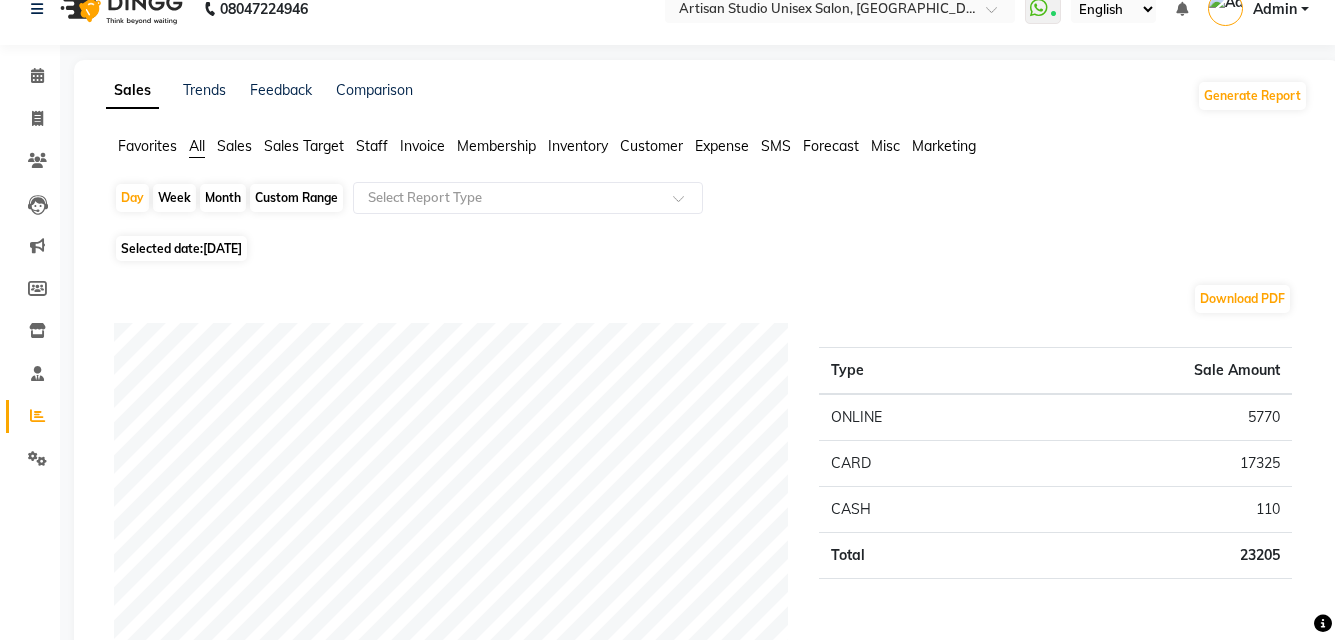 scroll, scrollTop: 0, scrollLeft: 0, axis: both 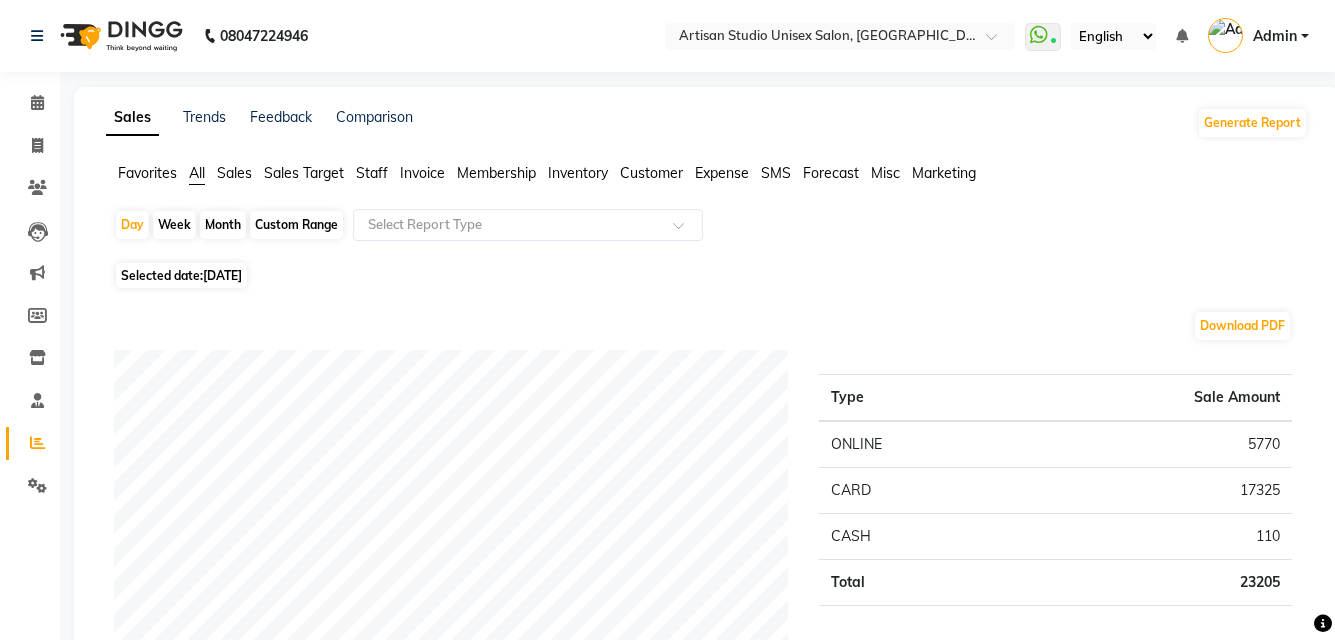 click on "Month" 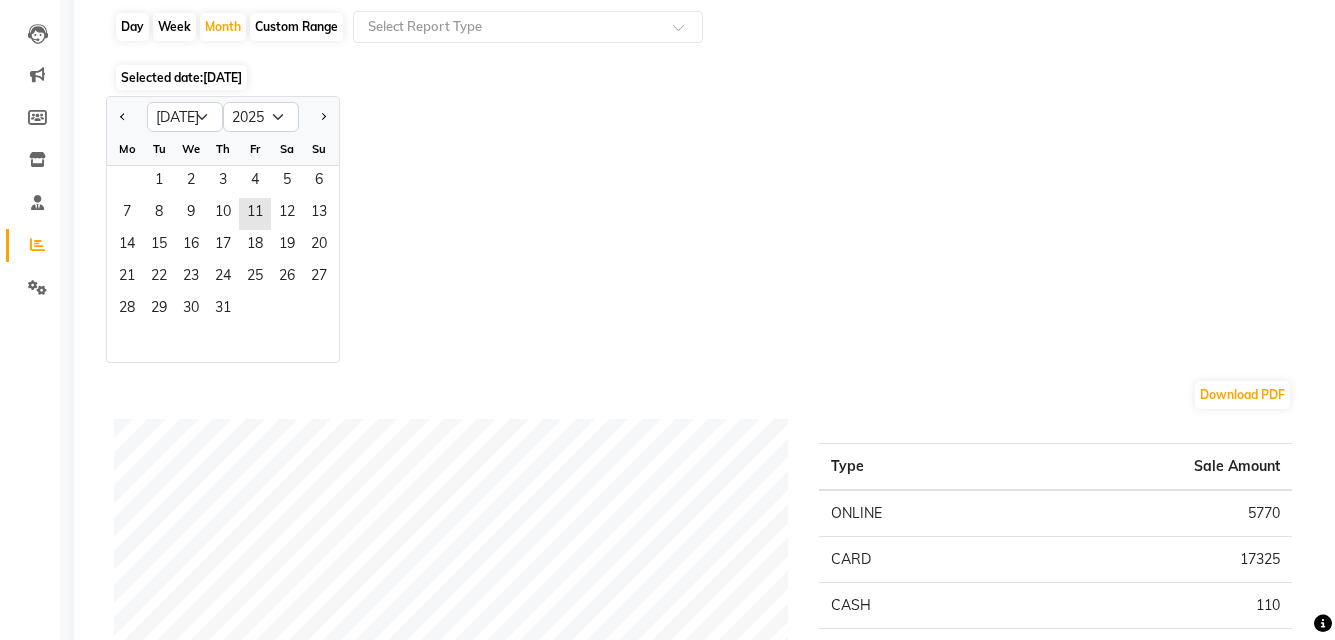scroll, scrollTop: 200, scrollLeft: 0, axis: vertical 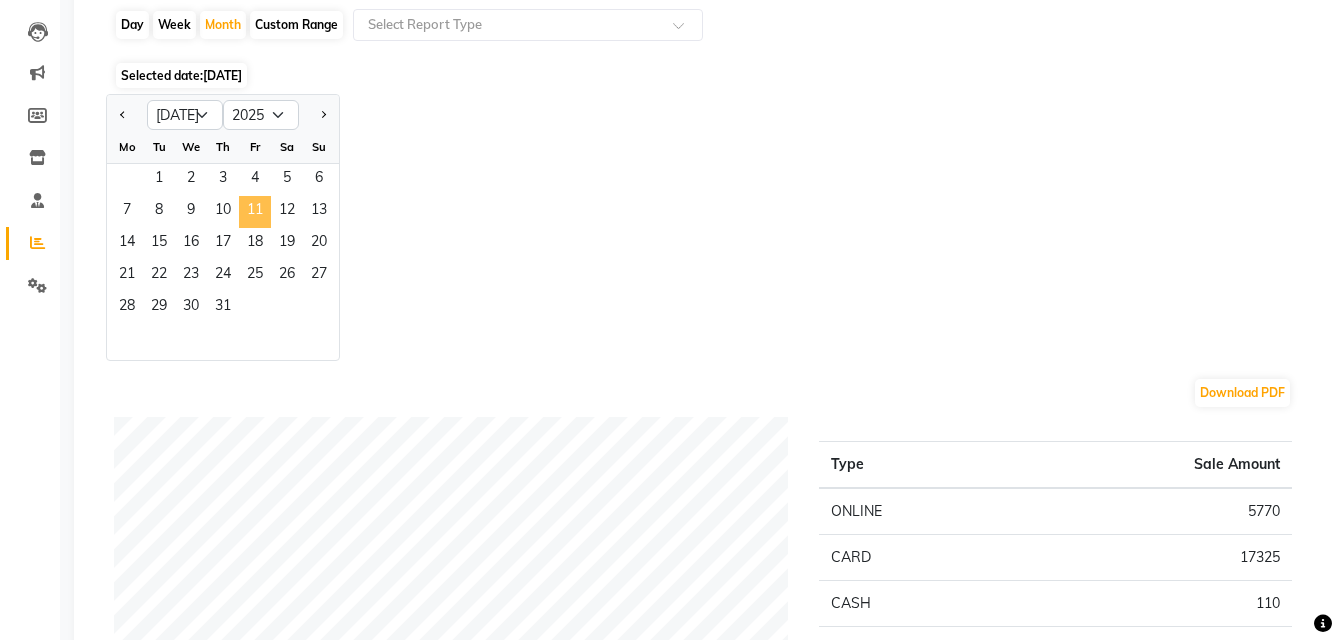 click on "11" 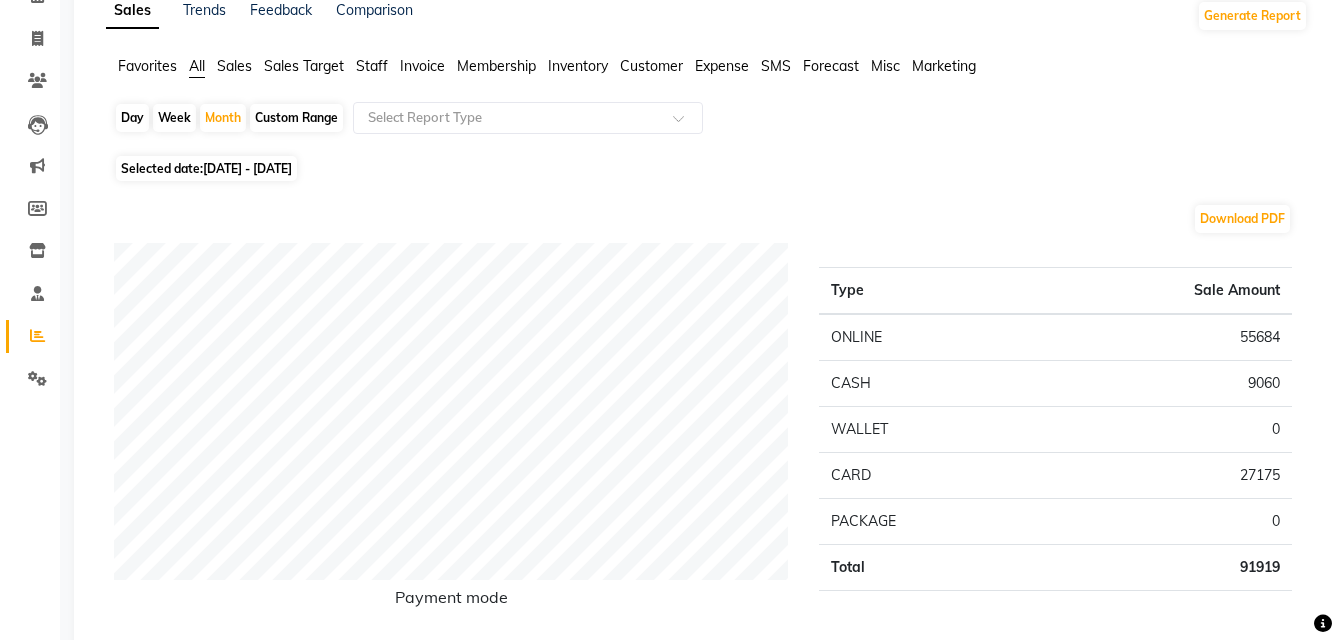 scroll, scrollTop: 0, scrollLeft: 0, axis: both 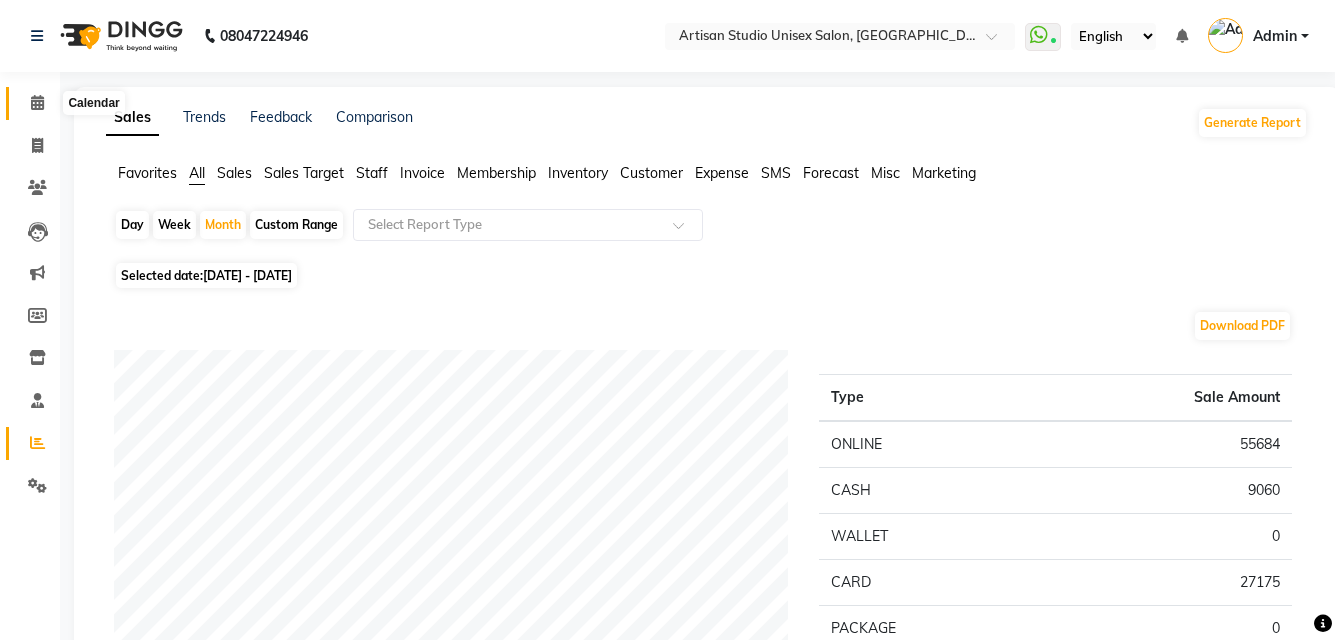 click 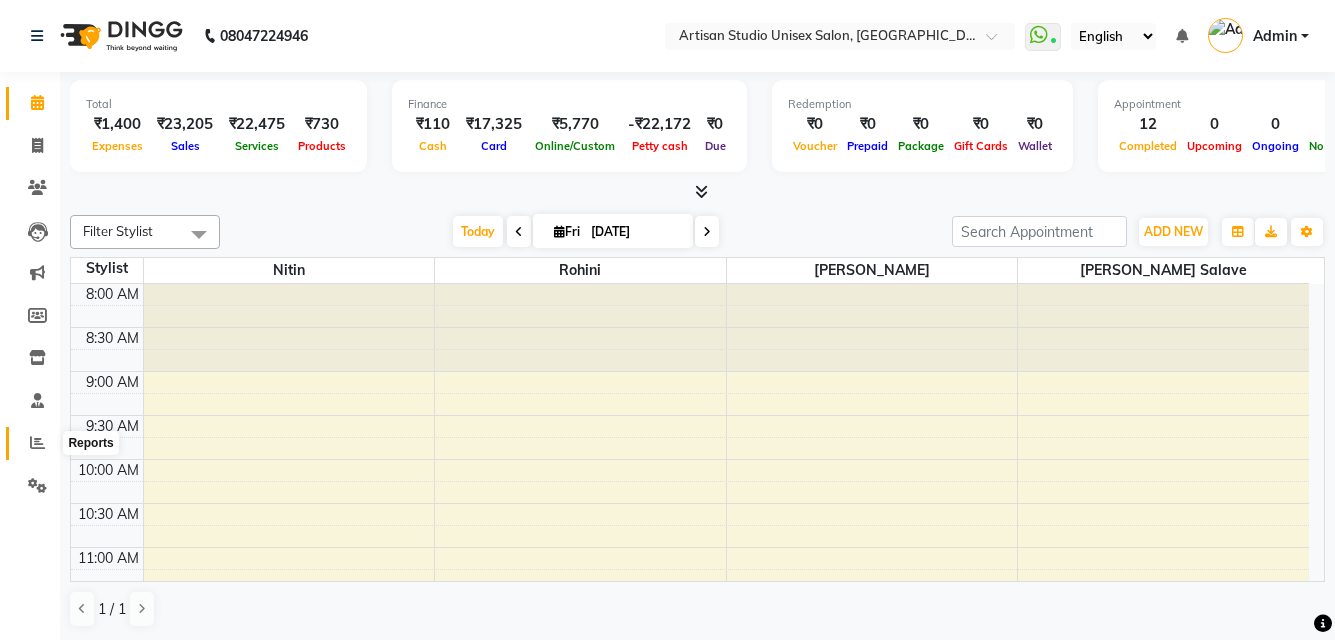 click 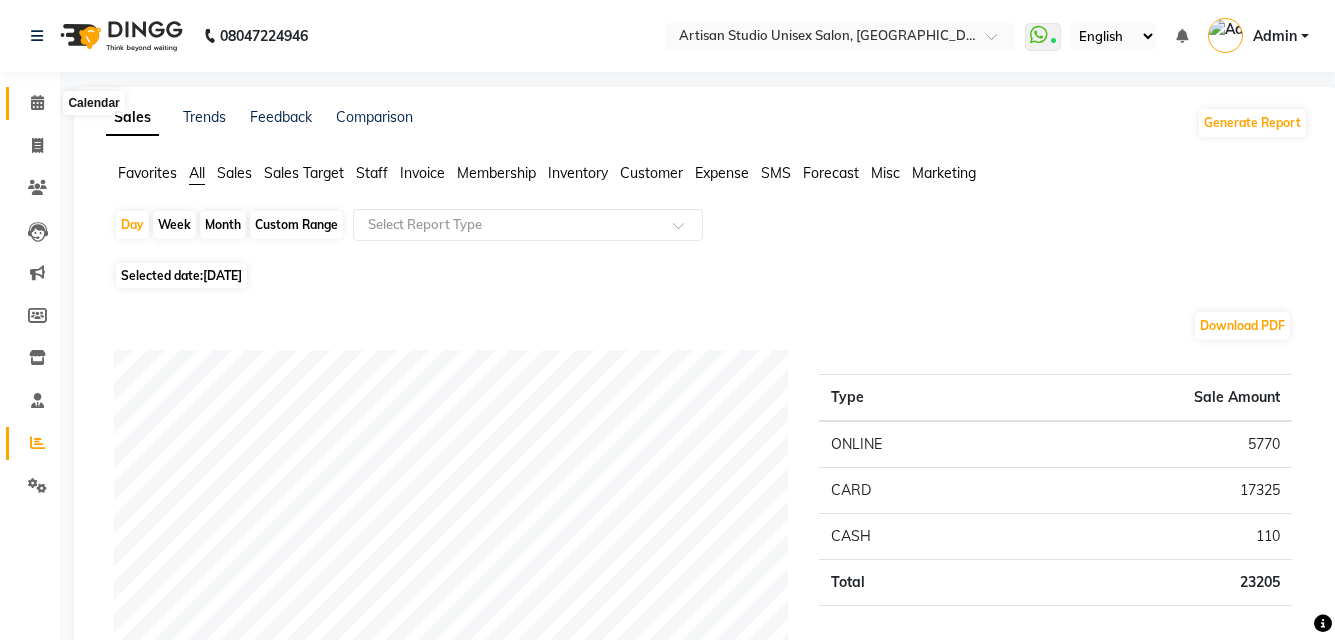 click 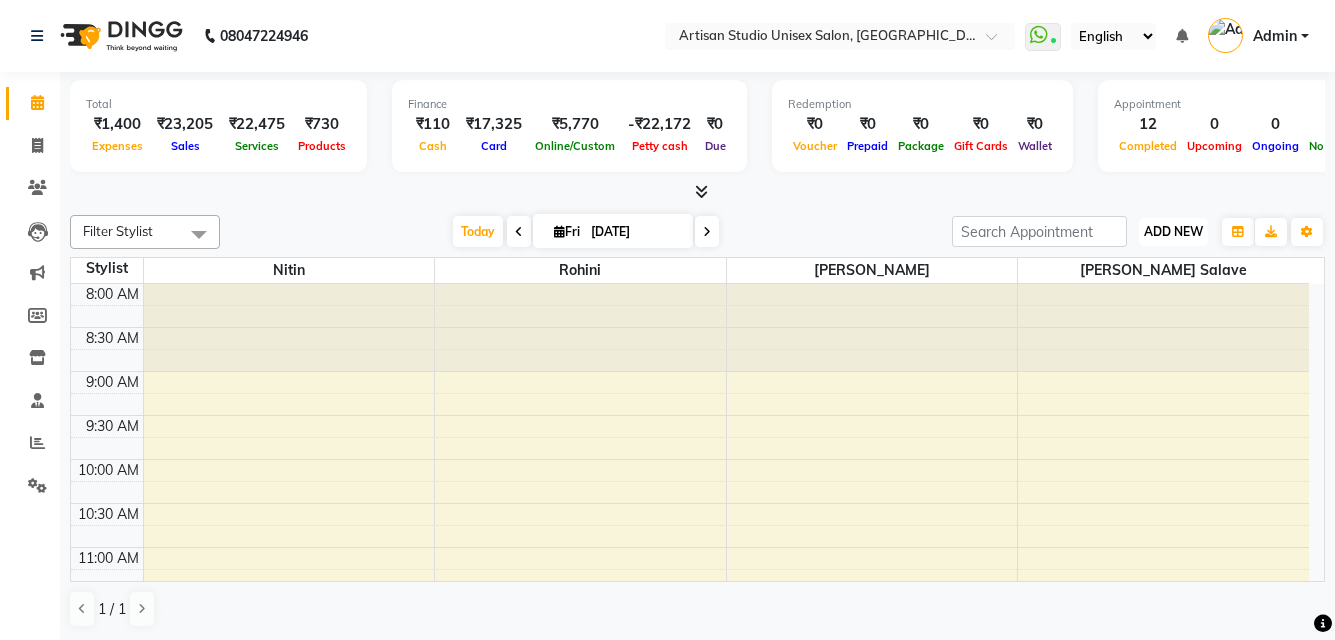 click on "ADD NEW" at bounding box center (1173, 231) 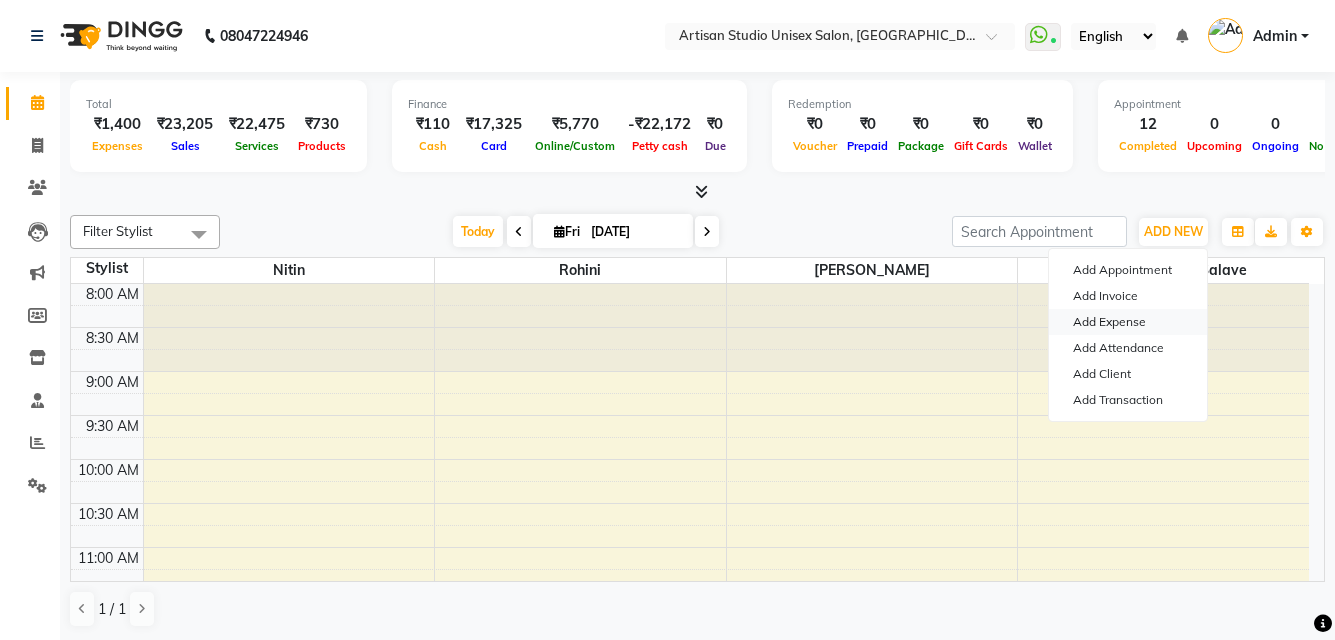 click on "Add Expense" at bounding box center [1128, 322] 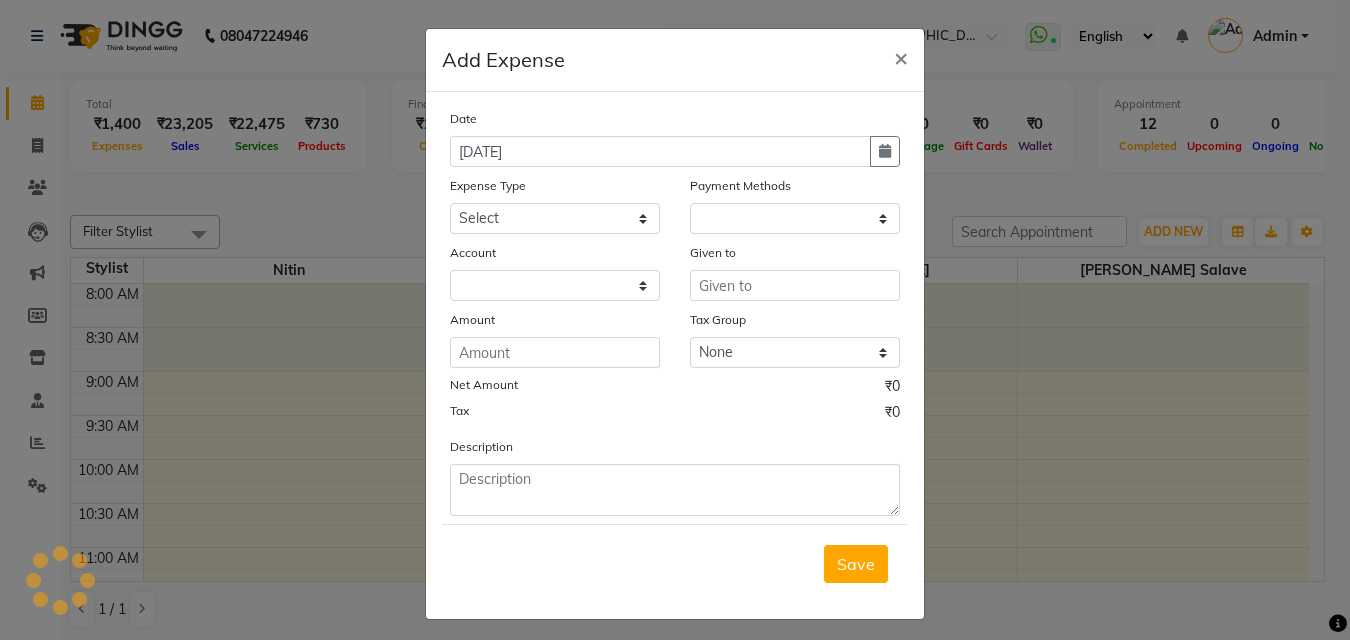 select on "1" 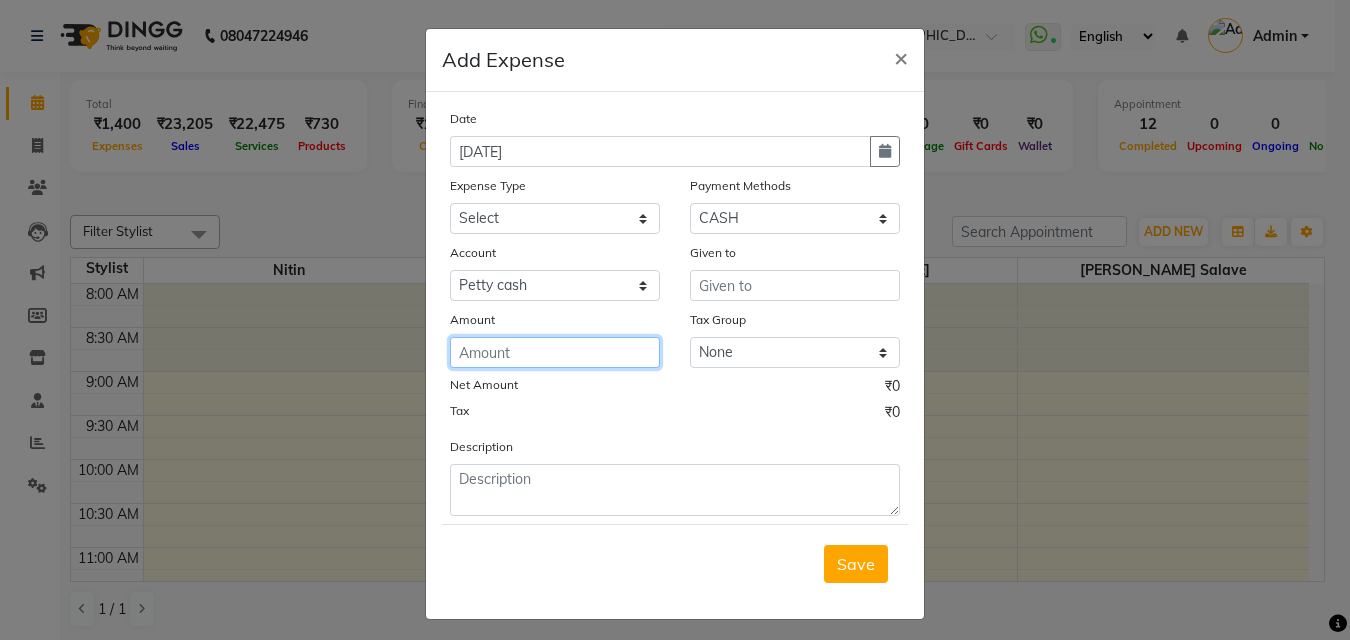 click 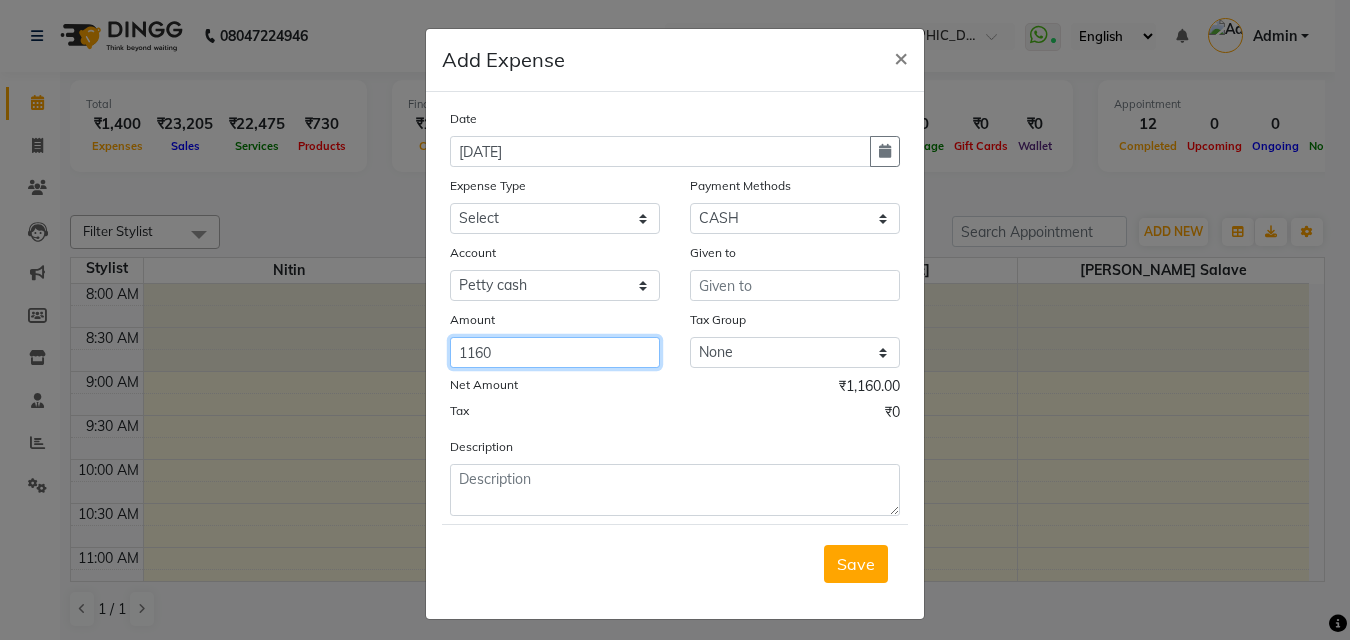 type on "1160" 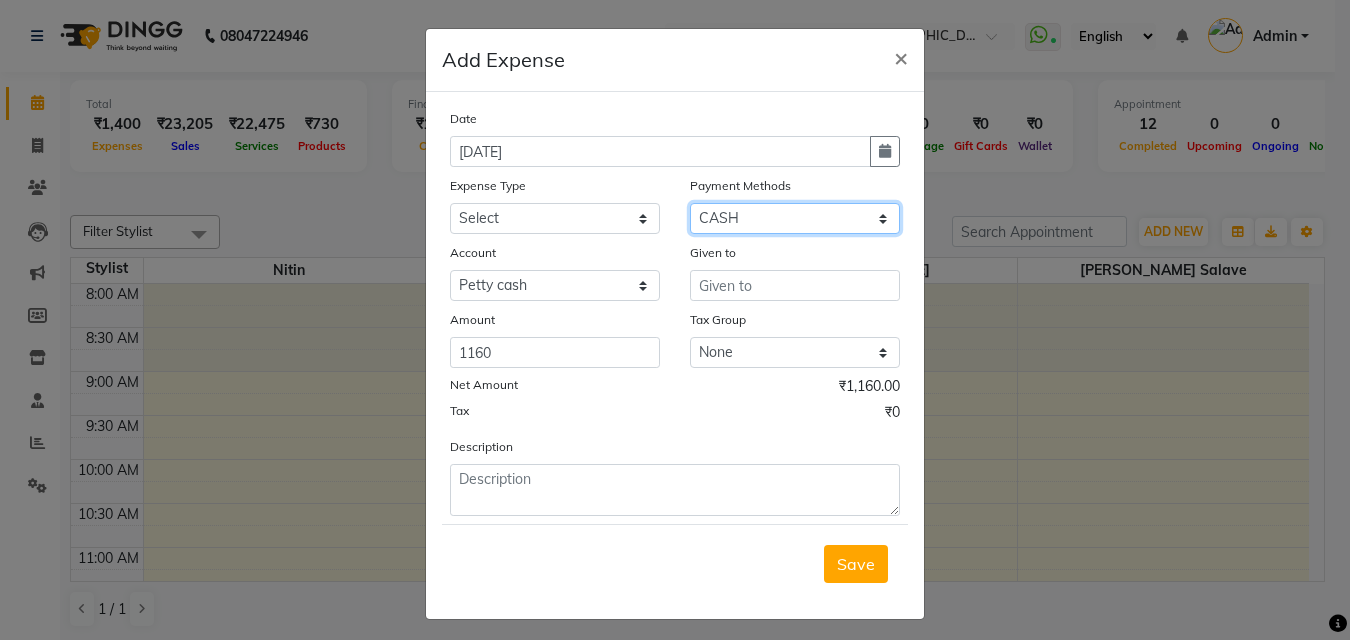 click on "Select CASH CARD ONLINE CUSTOM GPay PayTM PhonePe UPI NearBuy Points Wallet Loan BharatPay Cheque MosamBee MI Voucher Bank Family Visa Card Master Card Prepaid Package Voucher Gift Card BharatPay Card UPI BharatPay Other Cards Juice by MCB MyT Money MariDeal DefiDeal [DOMAIN_NAME] THD TCL CEdge Card M UPI M UPI Axis UPI Union Card (Indian Bank) Card (DL Bank) RS BTC Wellnessta Razorpay Complimentary Nift Spa Finder Spa Week Venmo BFL LoanTap SaveIN GMoney ATH Movil On Account Chamber Gift Card Trade Comp Donation Card on File Envision BRAC Card City Card bKash Credit Card Debit Card Shoutlo LUZO Jazz Cash AmEx Discover Tabby Online W Room Charge Room Charge USD Room Charge Euro Room Charge EGP Room Charge GBP Bajaj Finserv Bad Debts Card: IDFC Card: IOB Coupon Gcash PayMaya Instamojo COnline UOnline SOnline SCard Paypal PPR PPV PPC PPN PPG PPE CAMP Benefit ATH Movil Dittor App Rupay Diners iPrepaid iPackage District App Pine Labs Cash Payment Pnb Bank GPay NT Cash Lash GPay Lash Cash Nail GPay Nail Cash BANKTANSFER" 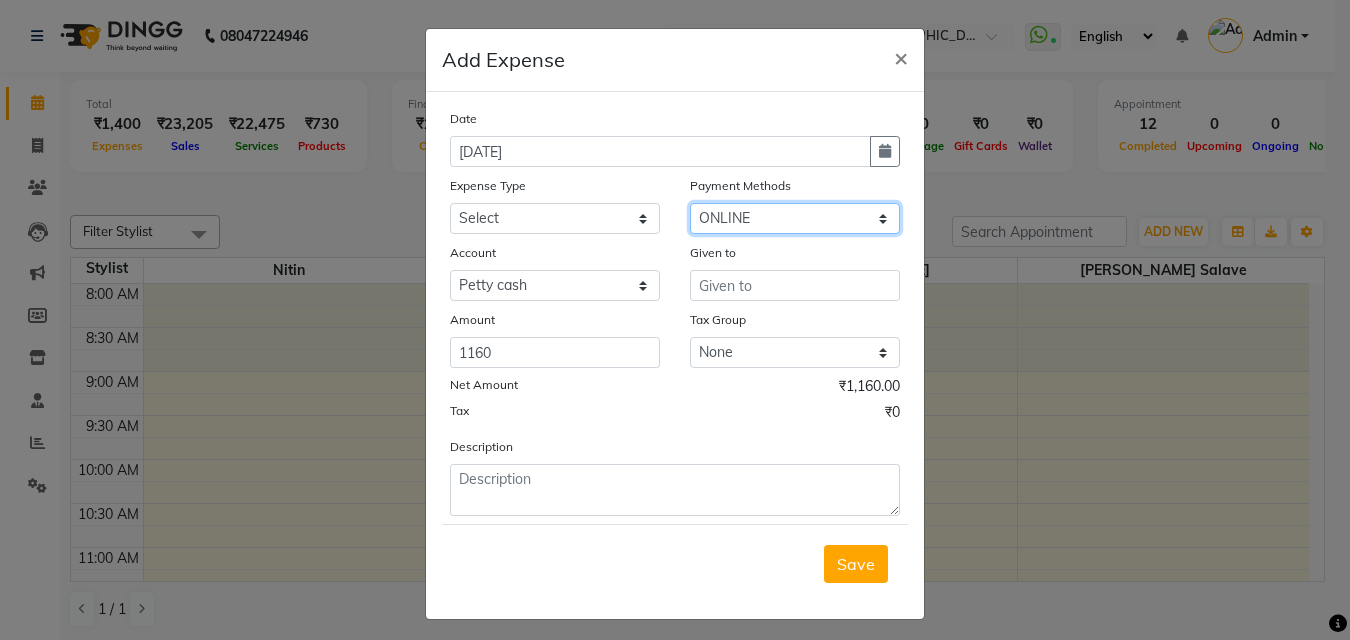 click on "Select CASH CARD ONLINE CUSTOM GPay PayTM PhonePe UPI NearBuy Points Wallet Loan BharatPay Cheque MosamBee MI Voucher Bank Family Visa Card Master Card Prepaid Package Voucher Gift Card BharatPay Card UPI BharatPay Other Cards Juice by MCB MyT Money MariDeal DefiDeal [DOMAIN_NAME] THD TCL CEdge Card M UPI M UPI Axis UPI Union Card (Indian Bank) Card (DL Bank) RS BTC Wellnessta Razorpay Complimentary Nift Spa Finder Spa Week Venmo BFL LoanTap SaveIN GMoney ATH Movil On Account Chamber Gift Card Trade Comp Donation Card on File Envision BRAC Card City Card bKash Credit Card Debit Card Shoutlo LUZO Jazz Cash AmEx Discover Tabby Online W Room Charge Room Charge USD Room Charge Euro Room Charge EGP Room Charge GBP Bajaj Finserv Bad Debts Card: IDFC Card: IOB Coupon Gcash PayMaya Instamojo COnline UOnline SOnline SCard Paypal PPR PPV PPC PPN PPG PPE CAMP Benefit ATH Movil Dittor App Rupay Diners iPrepaid iPackage District App Pine Labs Cash Payment Pnb Bank GPay NT Cash Lash GPay Lash Cash Nail GPay Nail Cash BANKTANSFER" 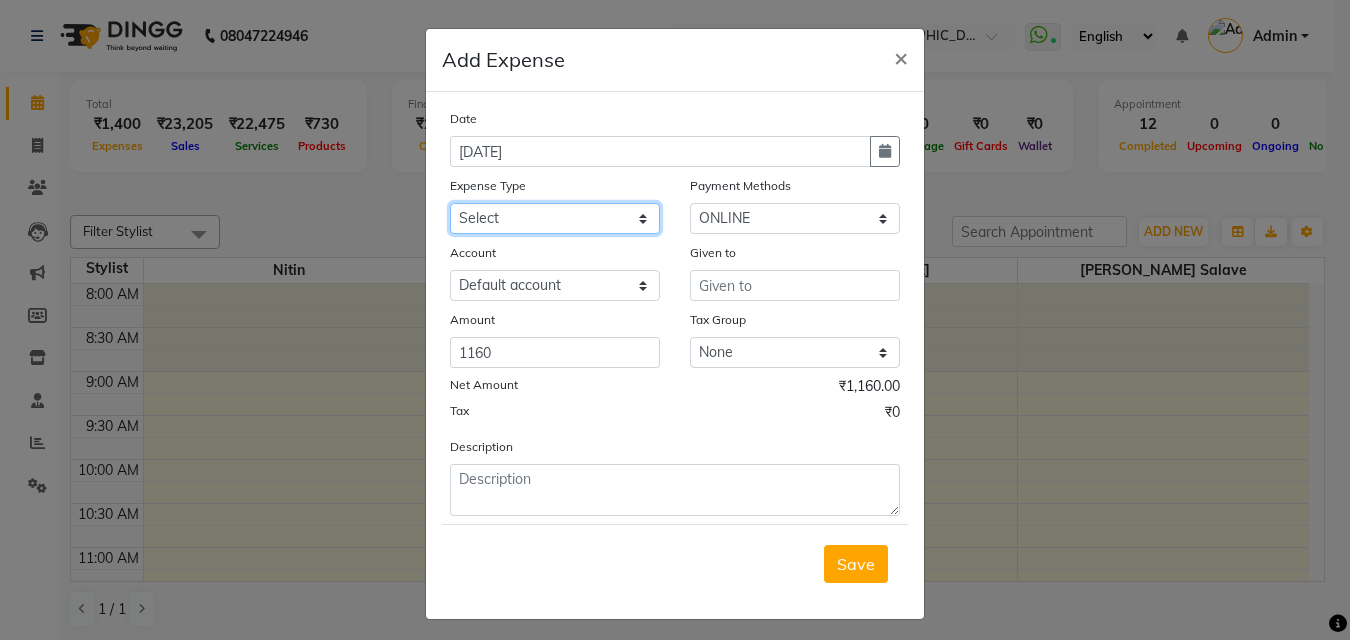 click on "Select Ac Repair AC Repair Advance Salary Bank charges Bank Loan EMI Bislary water Car maintenance  Cash transfer to bank Cash transfer to hub Client Snacks Clinical charges Dhup Deep For God [PERSON_NAME] Jayinty Equipment flex print Floractive Retail Products Fuel Garbage Govt fee Home Rent Incentive Insurance International purchase light bill Loan Repayment [PERSON_NAME] Retail Products [PERSON_NAME] Salon Use Products Maintenance Marketing Miscellaneous mobail recharge Moroccan Retail Products MRA Other Pantry Product Rent Salary Staff Snacks Tax Tea & Refreshment Utilities Water Bill Wella Retail Products Wella Salon Use Products Wi Fi Recharge WiFi recharge" 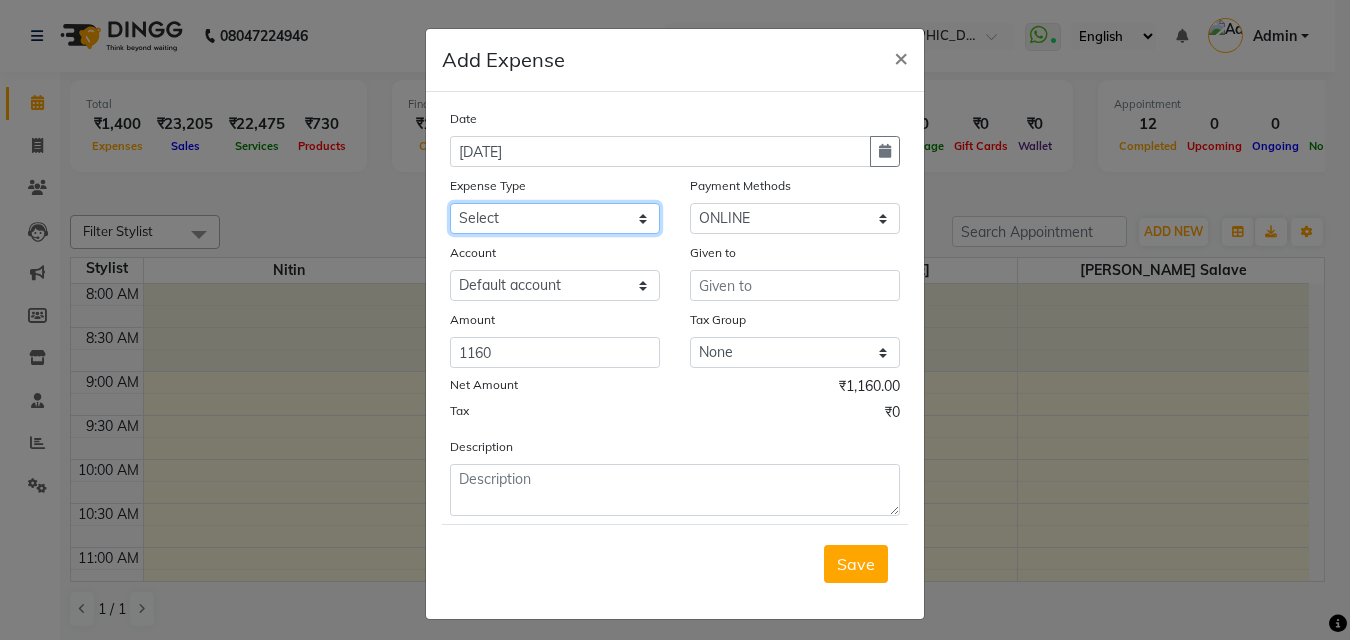 select on "12014" 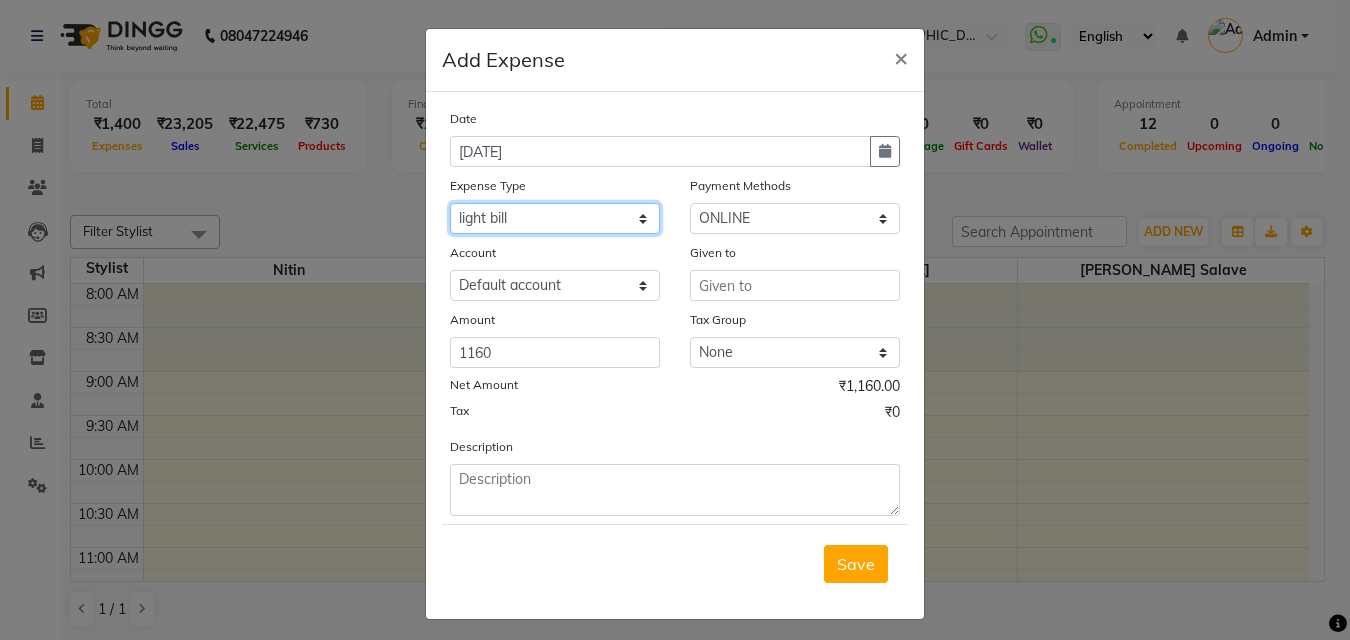 click on "Select Ac Repair AC Repair Advance Salary Bank charges Bank Loan EMI Bislary water Car maintenance  Cash transfer to bank Cash transfer to hub Client Snacks Clinical charges Dhup Deep For God [PERSON_NAME] Jayinty Equipment flex print Floractive Retail Products Fuel Garbage Govt fee Home Rent Incentive Insurance International purchase light bill Loan Repayment [PERSON_NAME] Retail Products [PERSON_NAME] Salon Use Products Maintenance Marketing Miscellaneous mobail recharge Moroccan Retail Products MRA Other Pantry Product Rent Salary Staff Snacks Tax Tea & Refreshment Utilities Water Bill Wella Retail Products Wella Salon Use Products Wi Fi Recharge WiFi recharge" 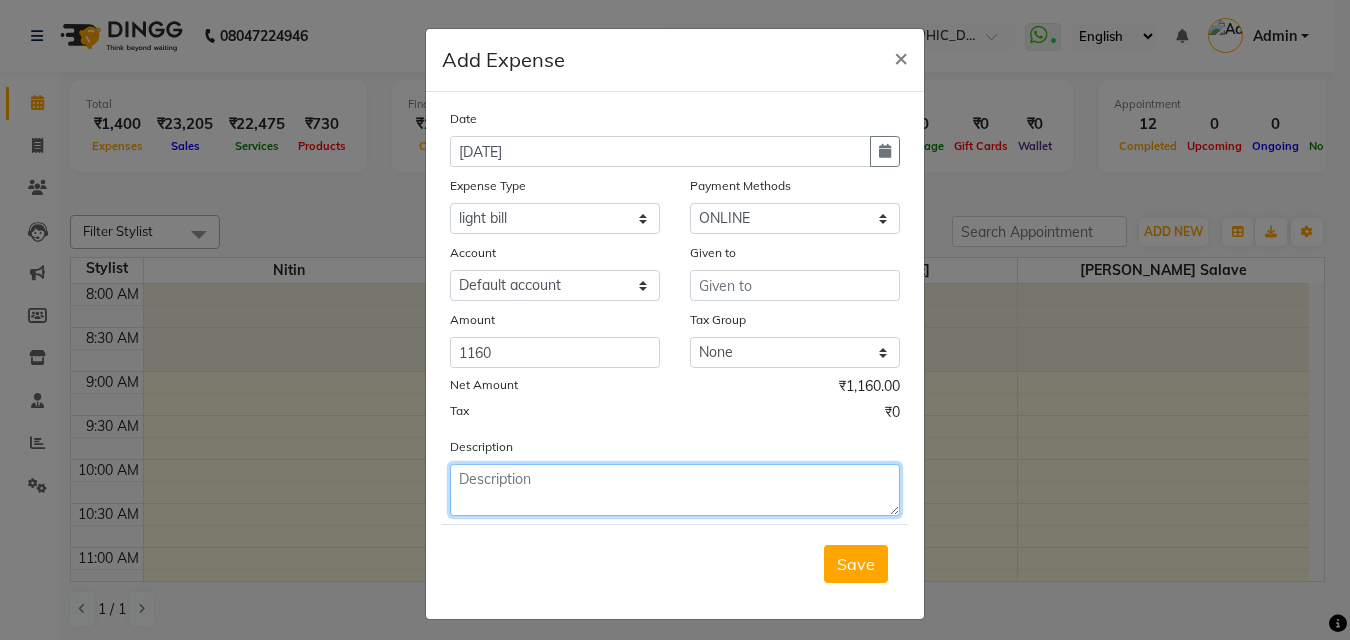 click 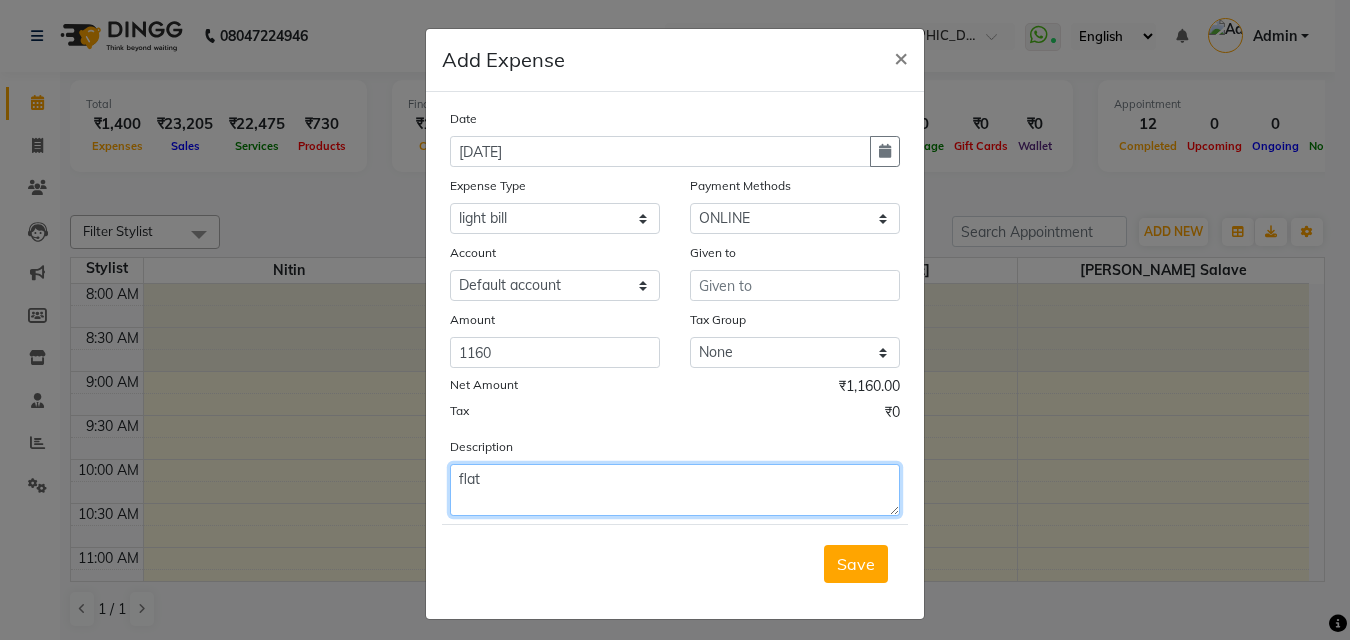 type on "flat" 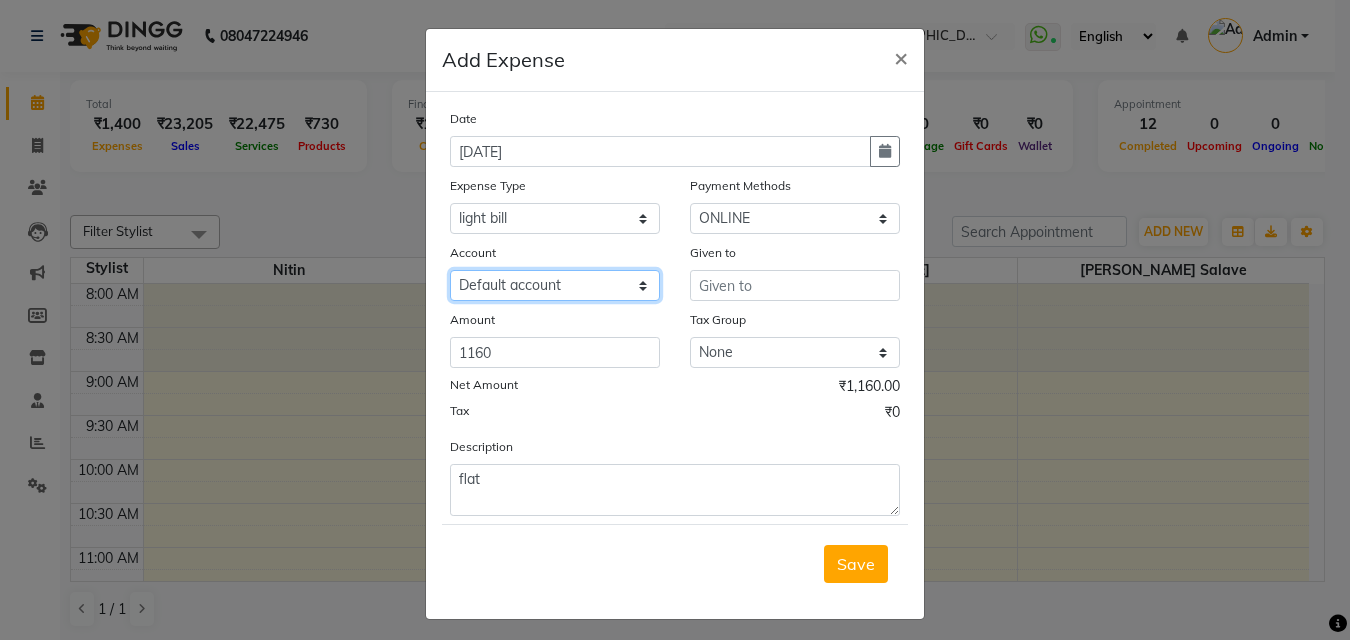 click on "Select Default account" 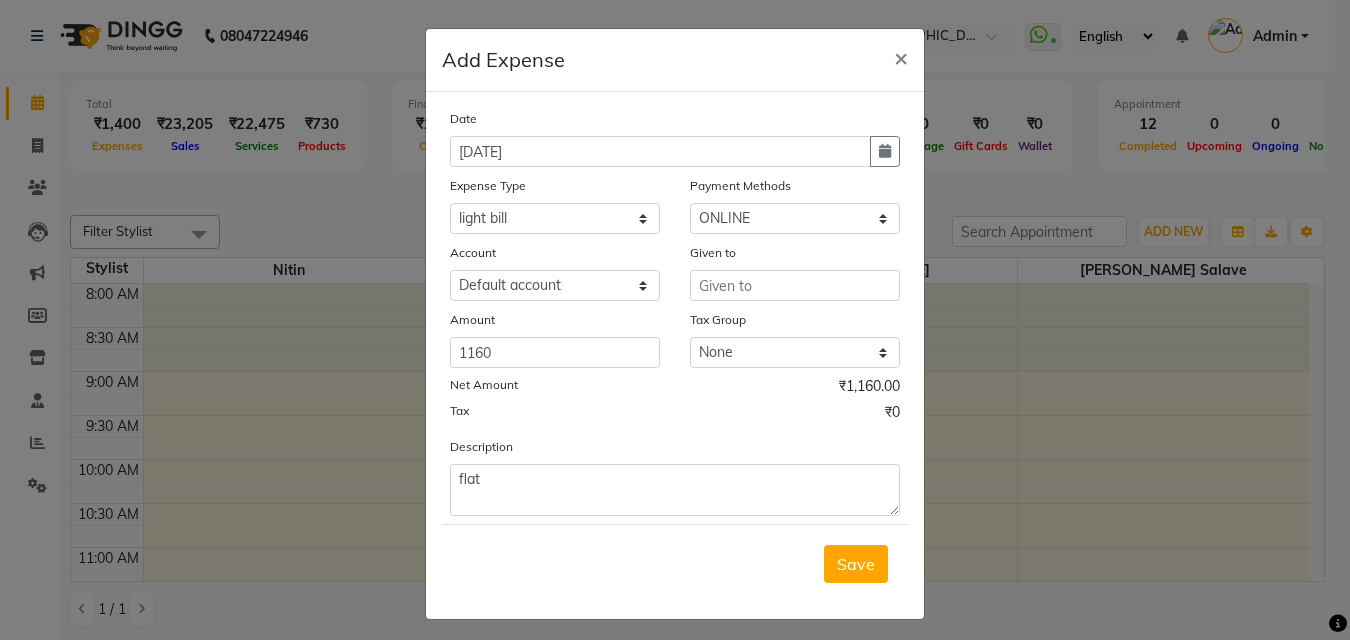 click on "Tax ₹0" 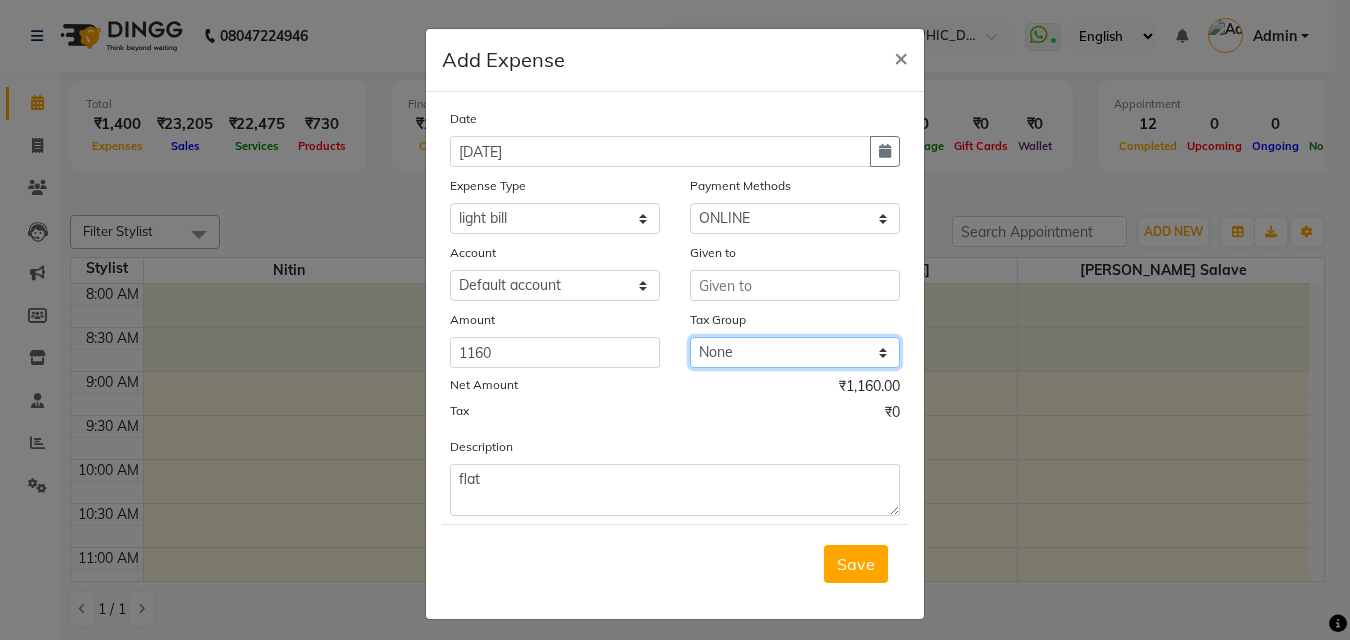 click on "None GST" 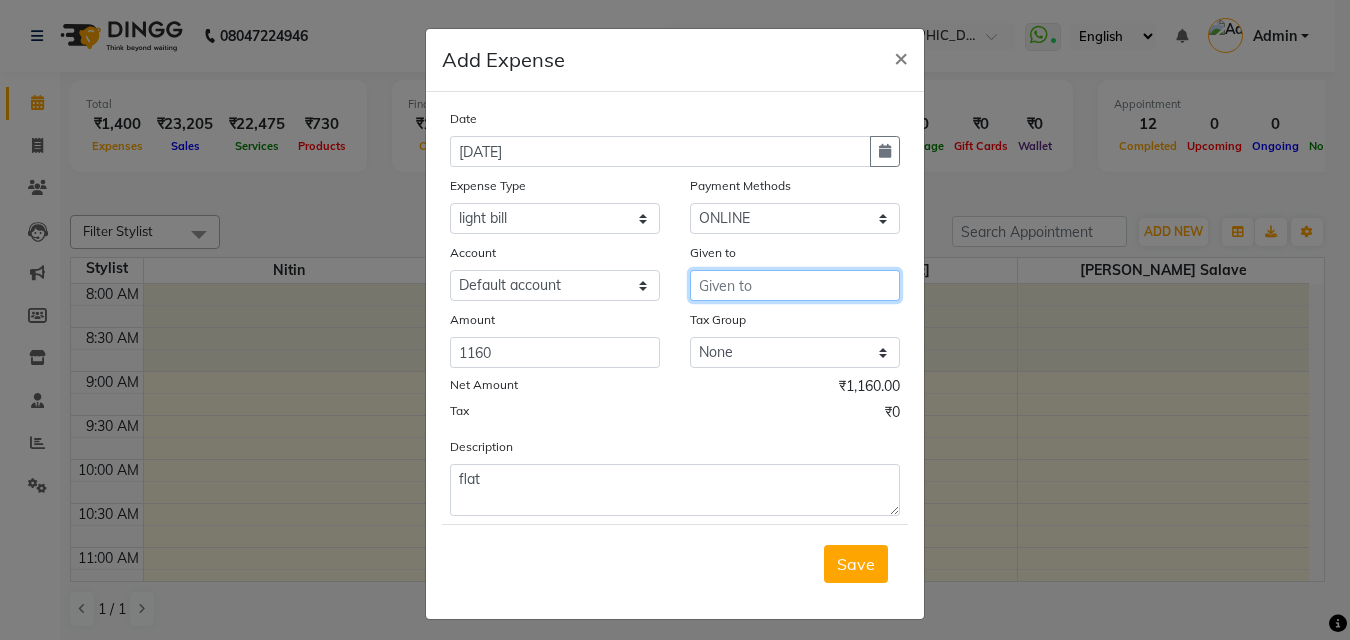 click at bounding box center [795, 285] 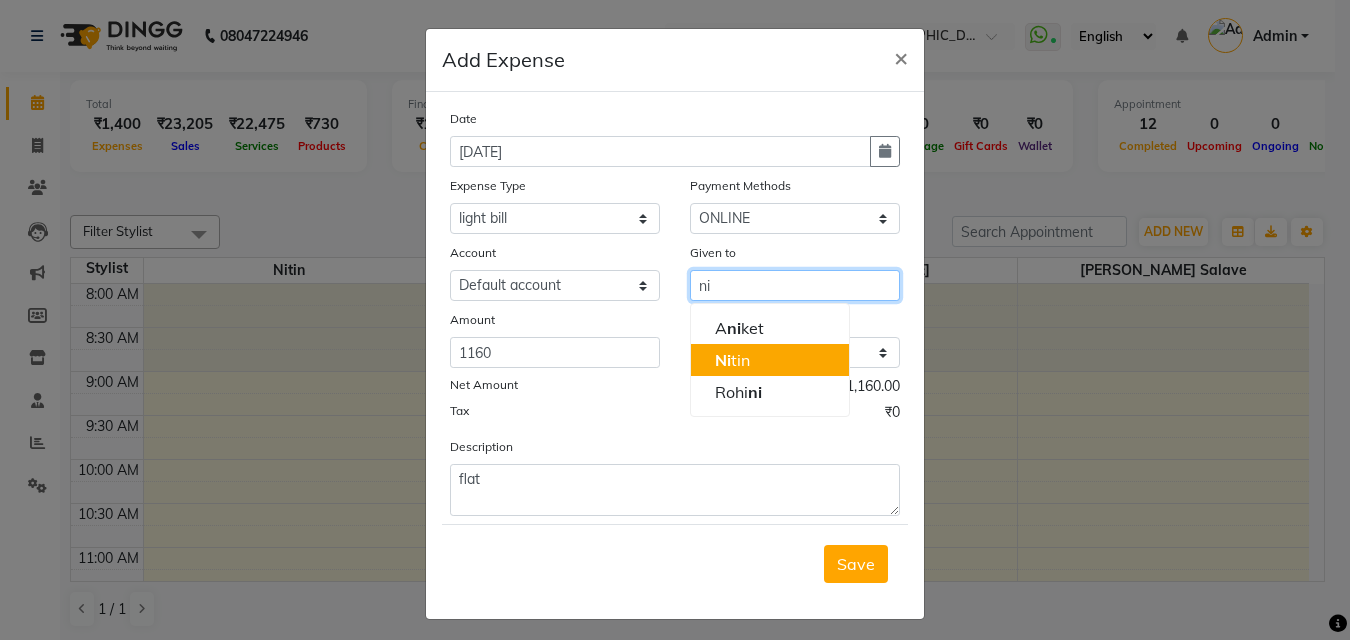 click on "Ni tin" at bounding box center (770, 360) 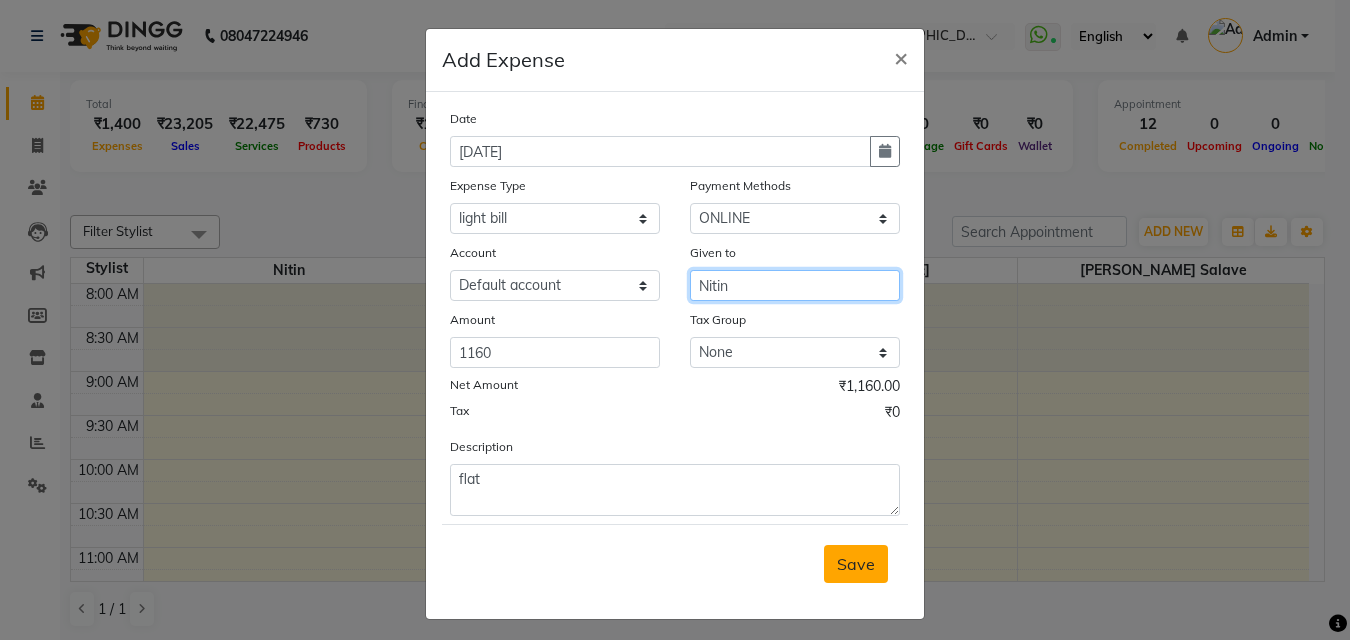 type on "Nitin" 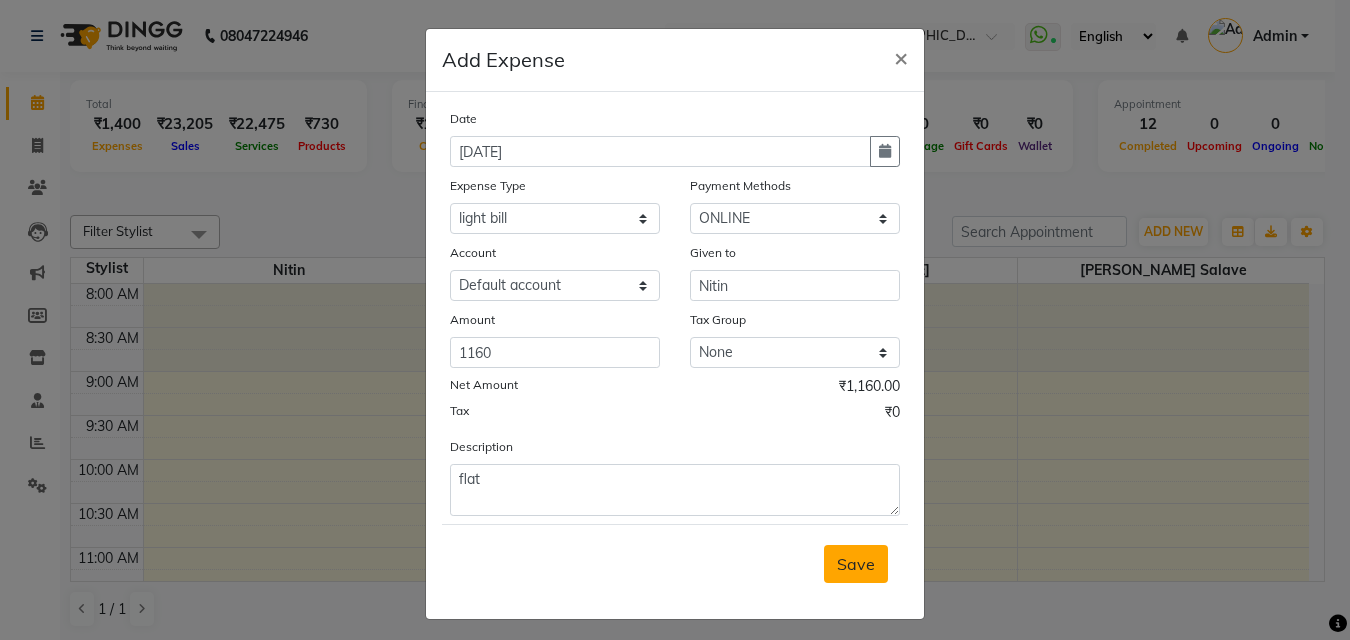 click on "Save" at bounding box center (856, 564) 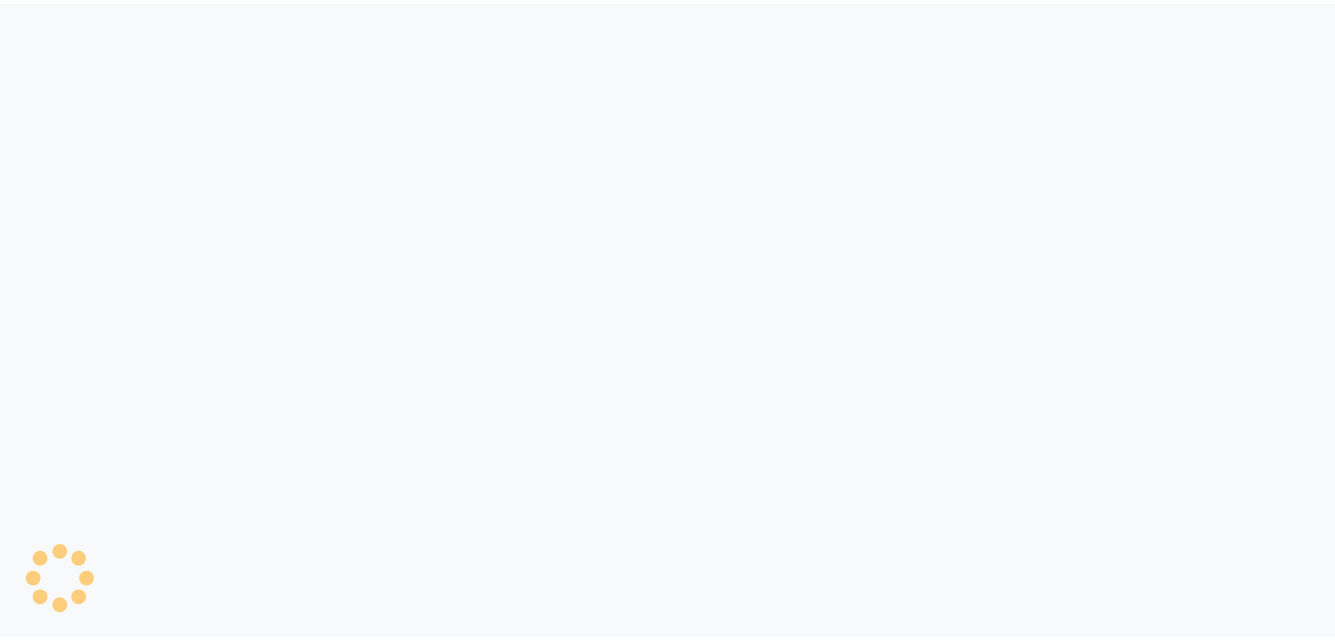 scroll, scrollTop: 0, scrollLeft: 0, axis: both 